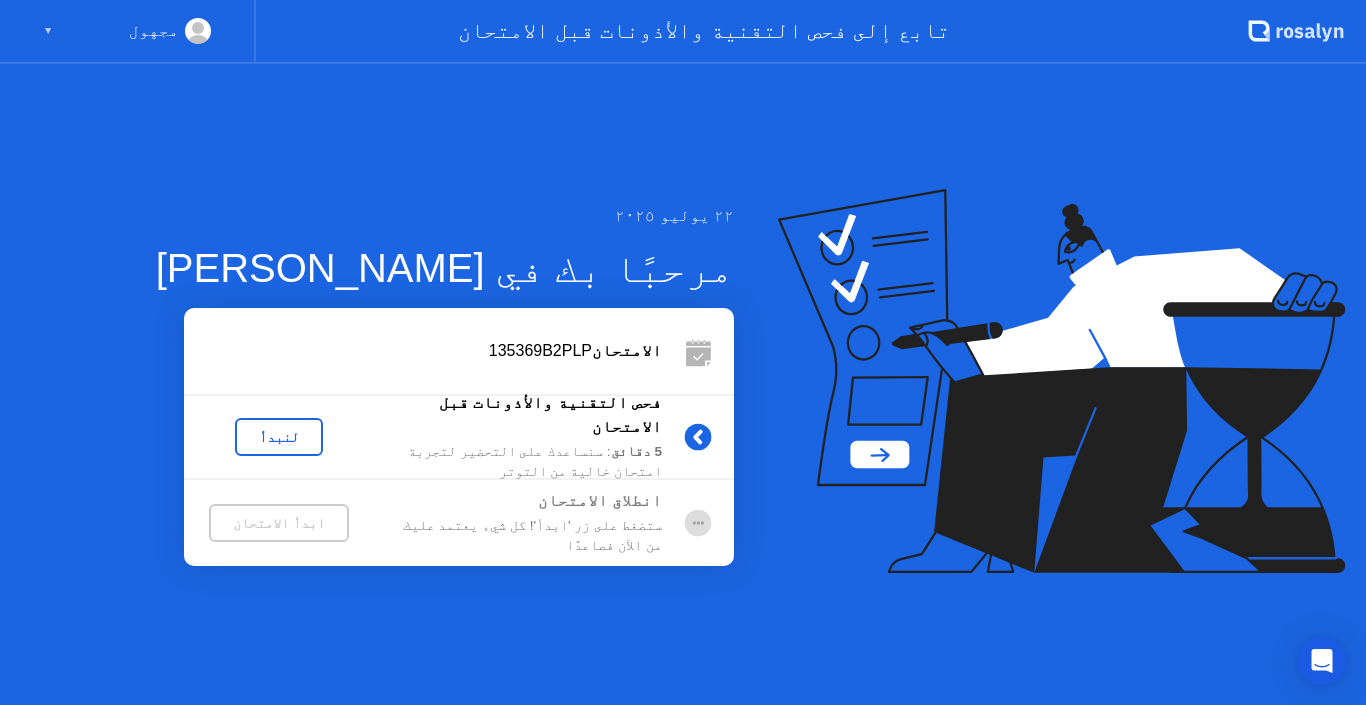 scroll, scrollTop: 0, scrollLeft: 0, axis: both 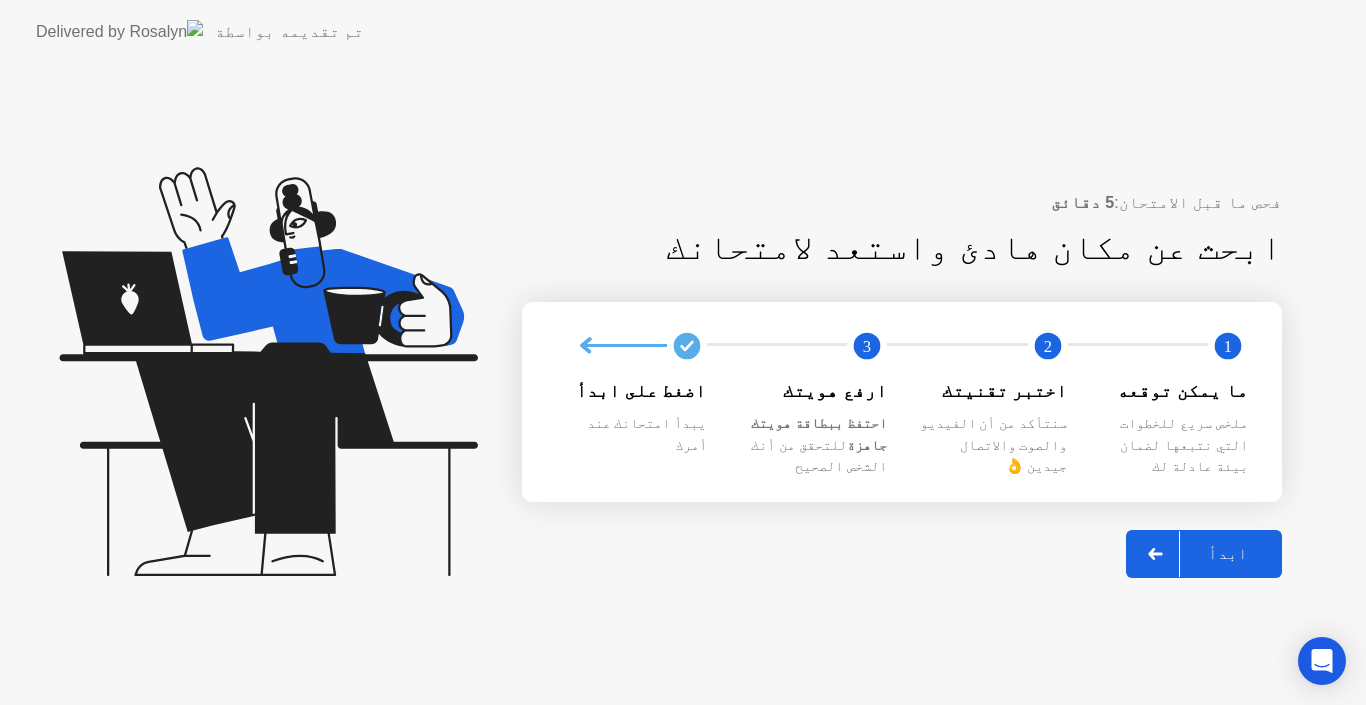 click on "ابدأ" 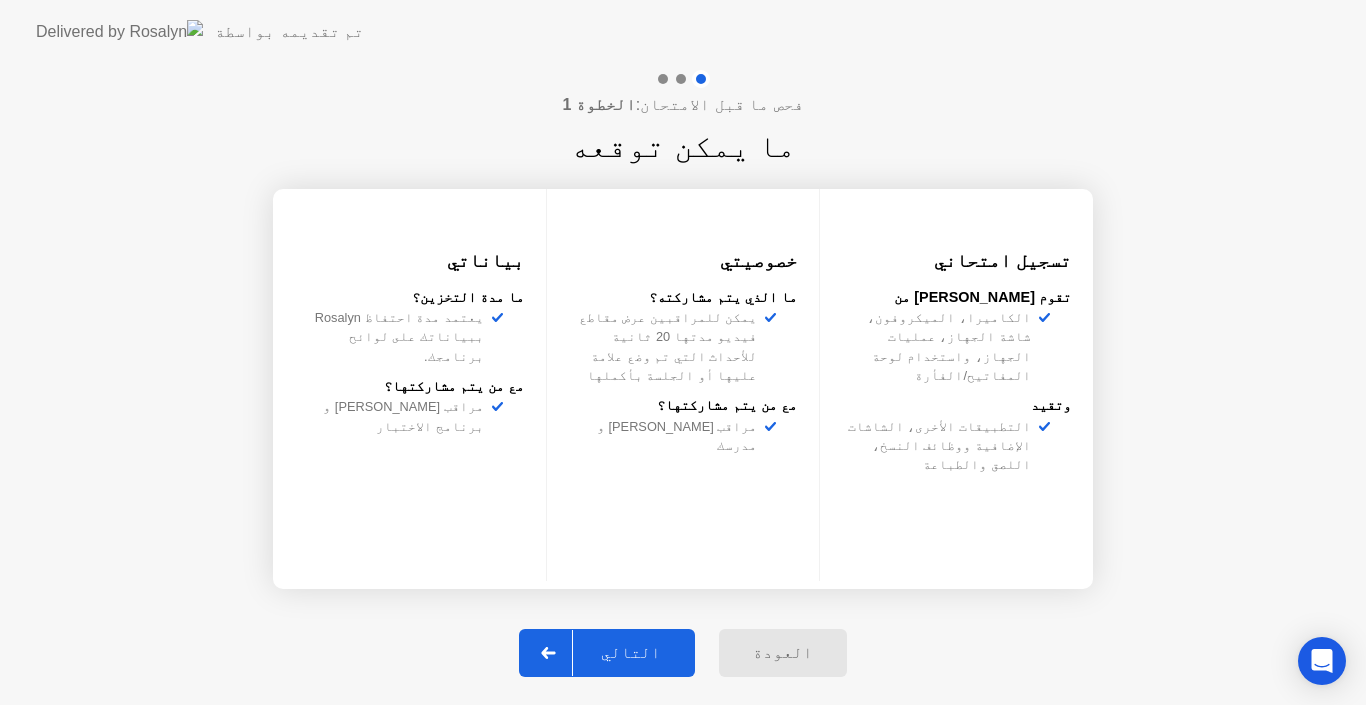 click 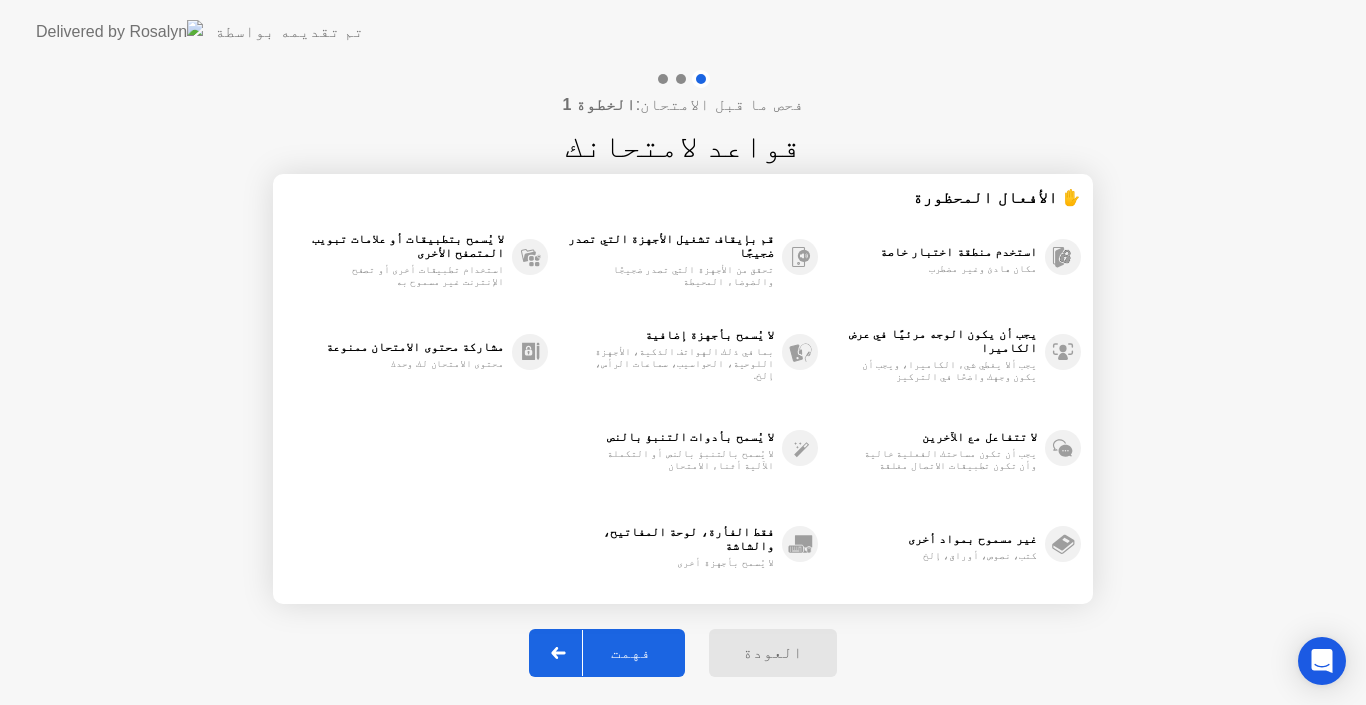 click 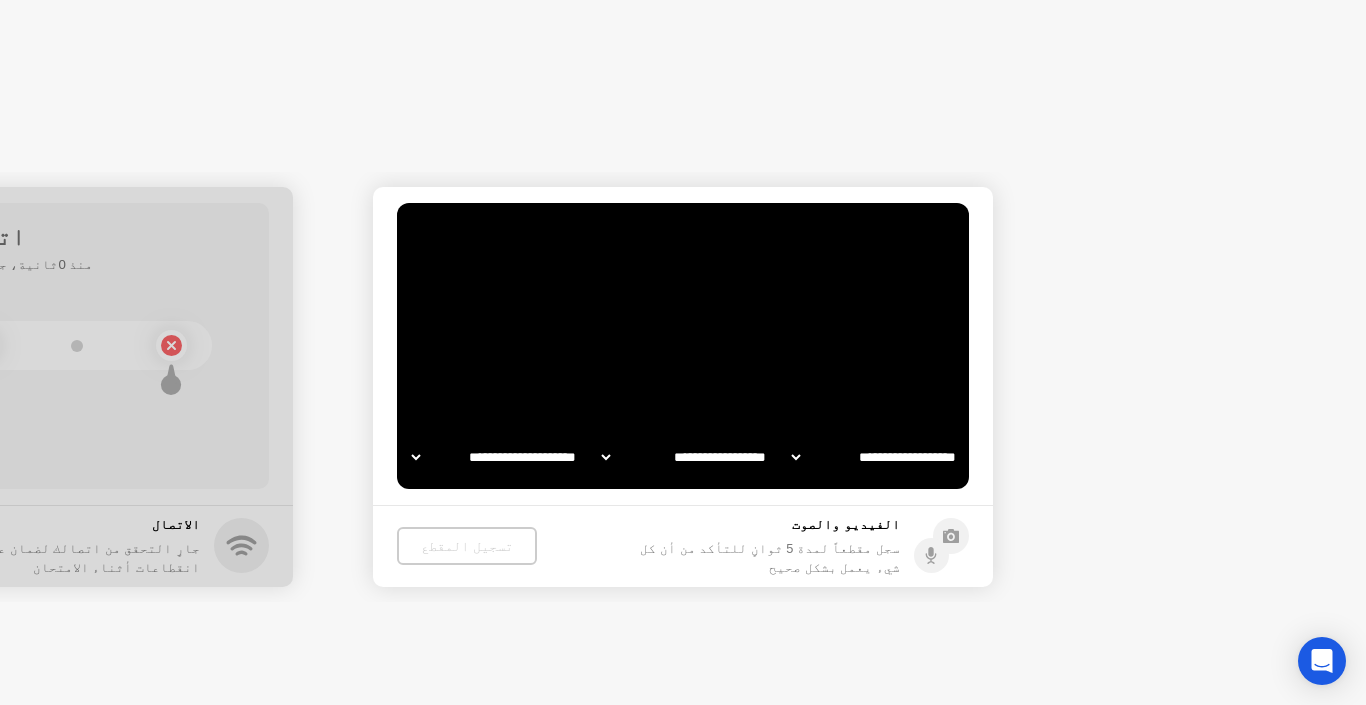 select on "**********" 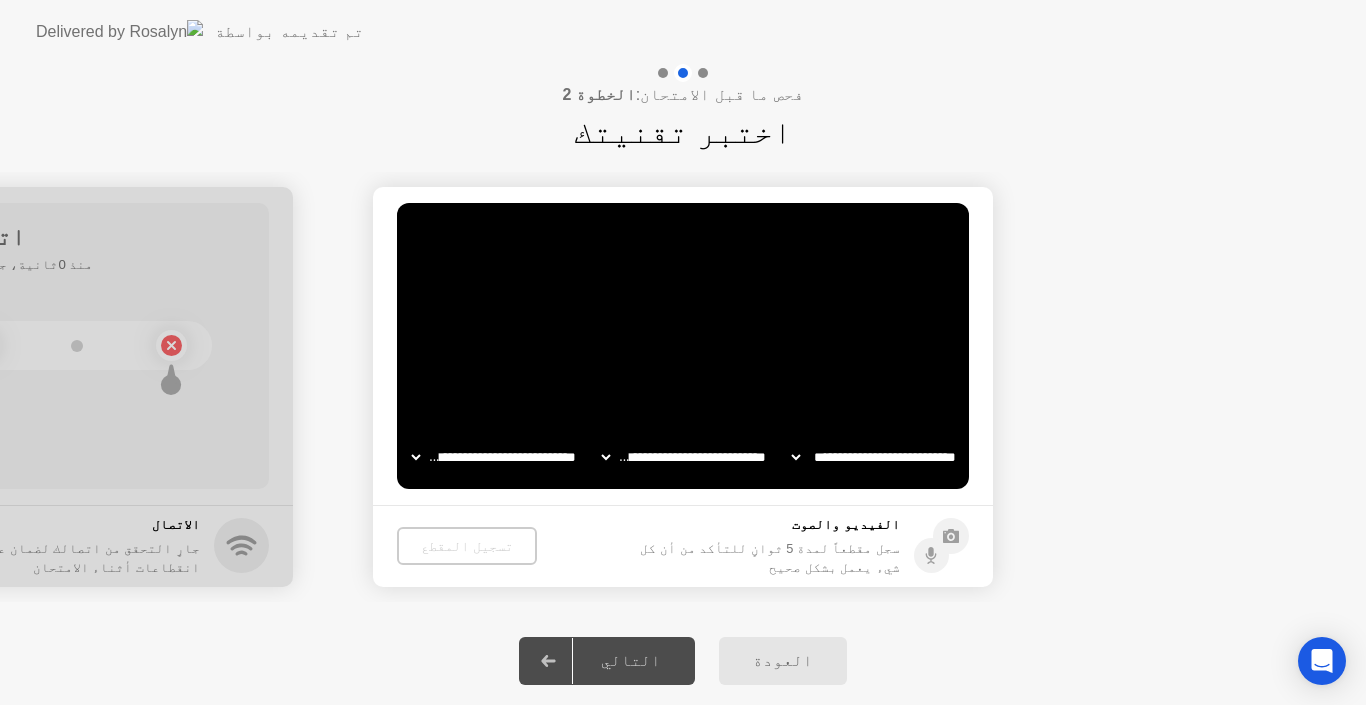 click on "سجل مقطعاً لمدة 5 ثوانٍ للتأكد من أن كل شيء يعمل بشكل صحيح" 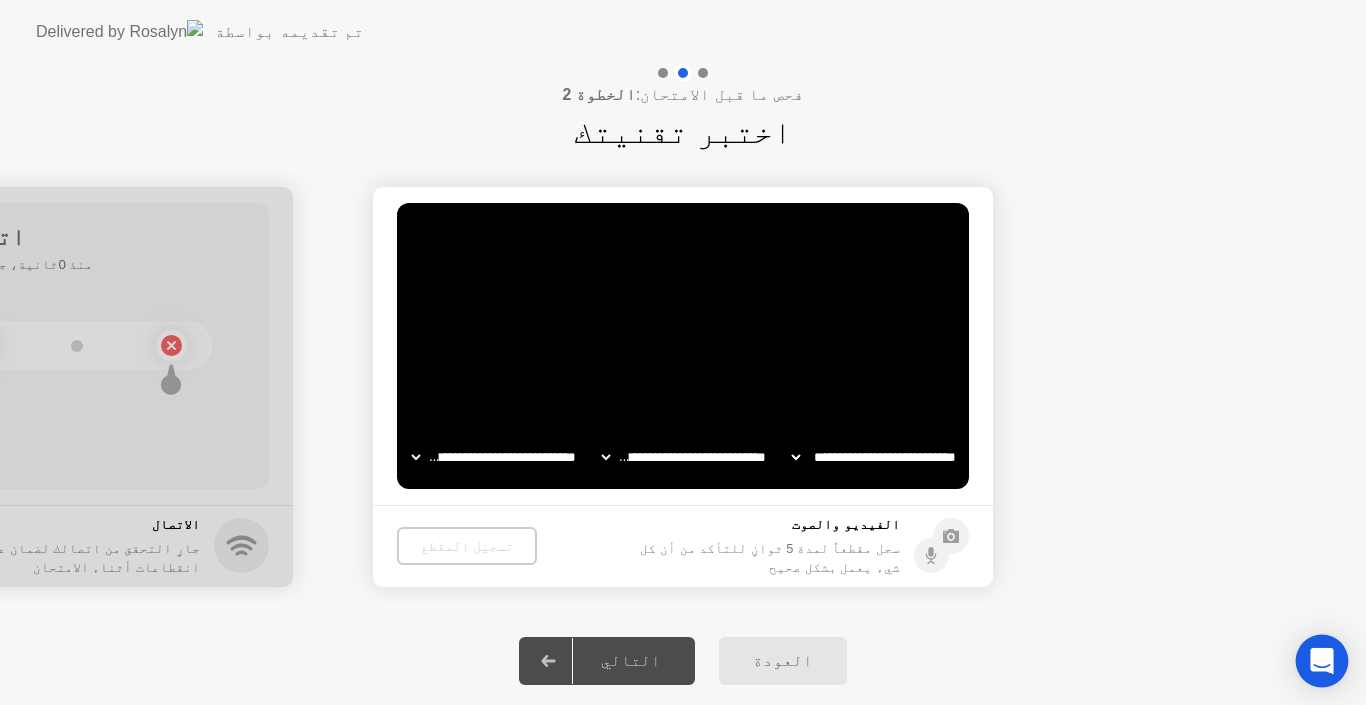 click at bounding box center (1322, 661) 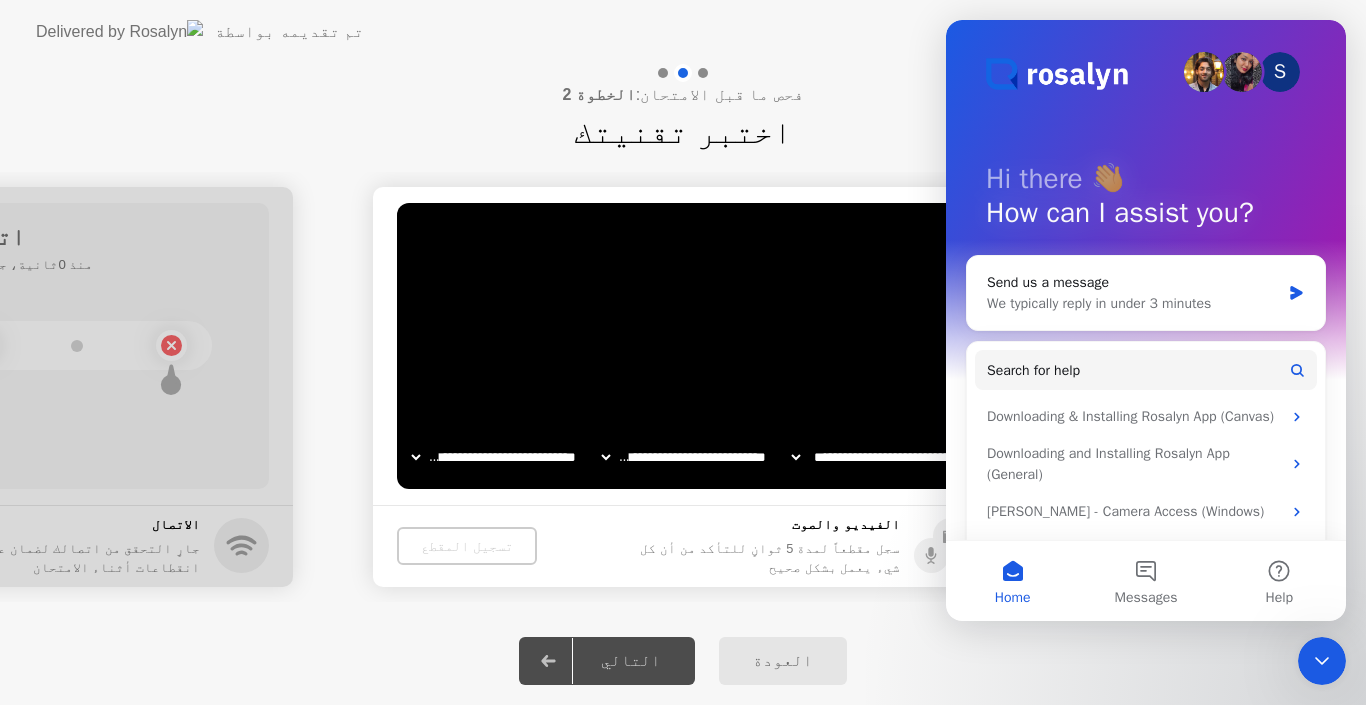 scroll, scrollTop: 0, scrollLeft: 0, axis: both 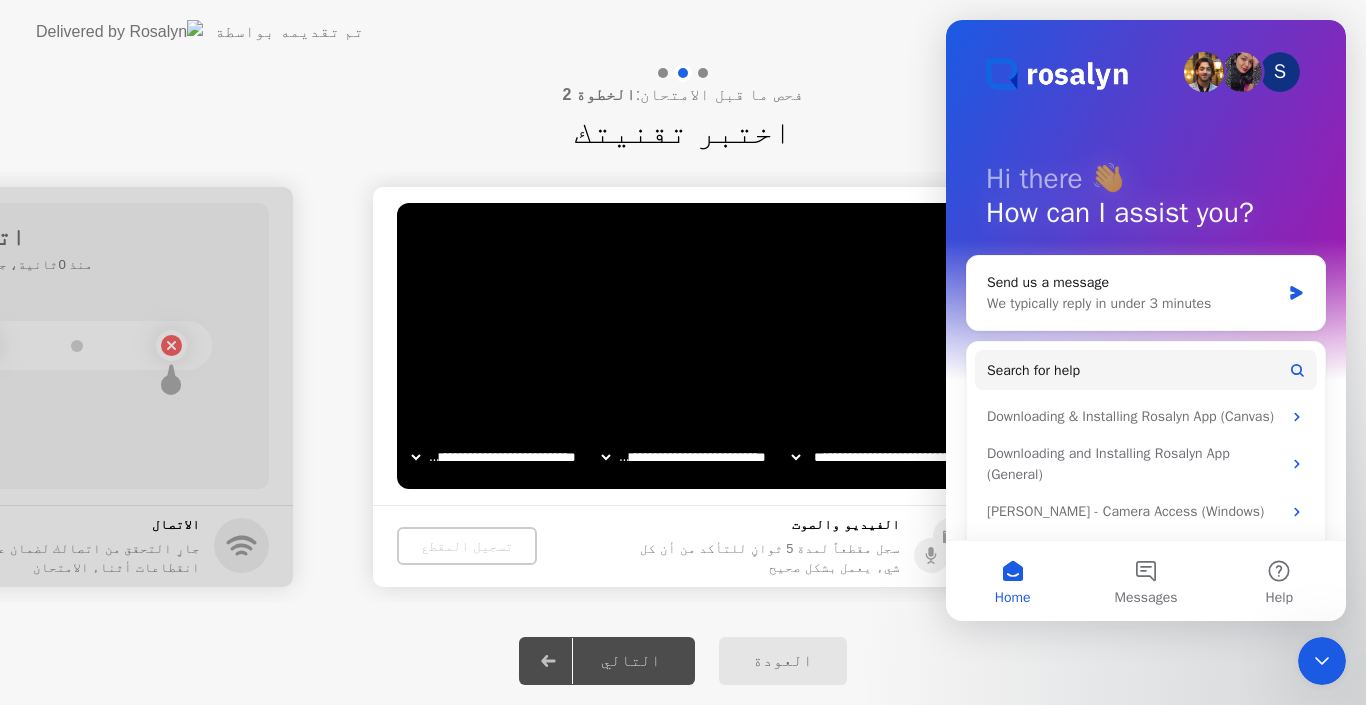 click 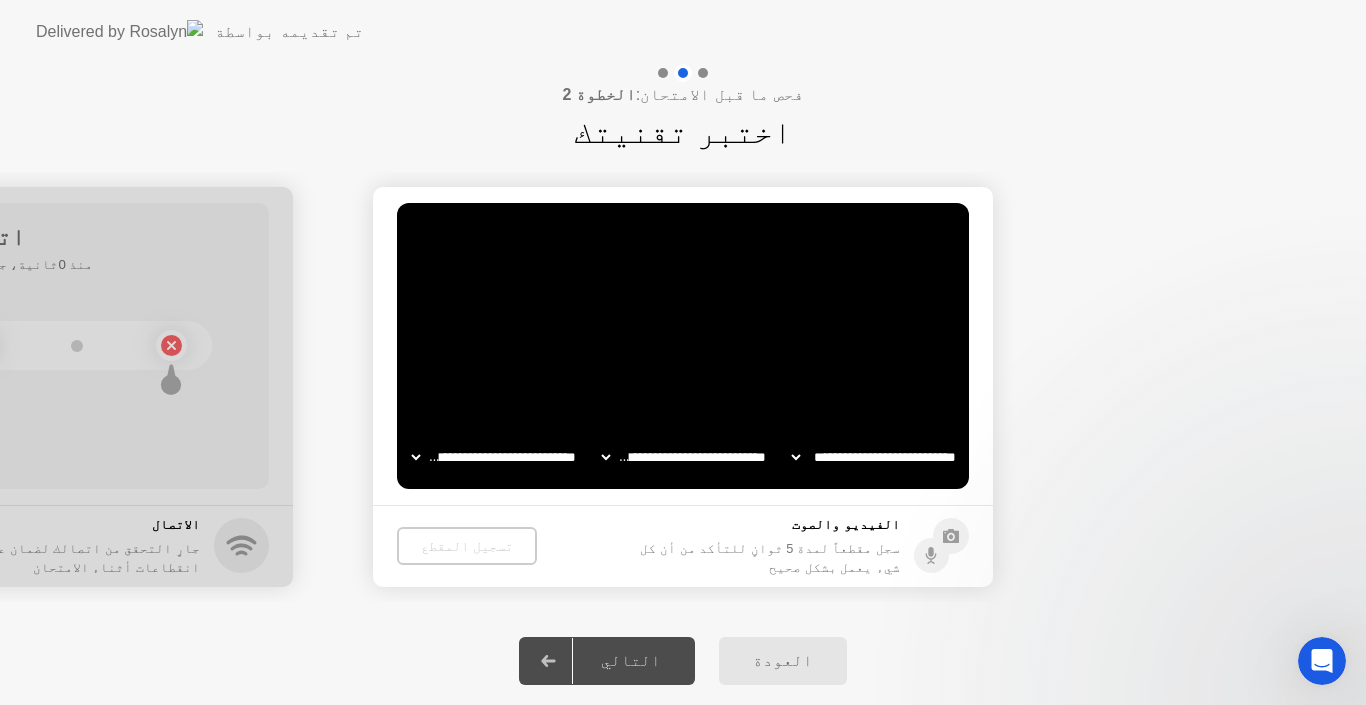 scroll, scrollTop: 0, scrollLeft: 0, axis: both 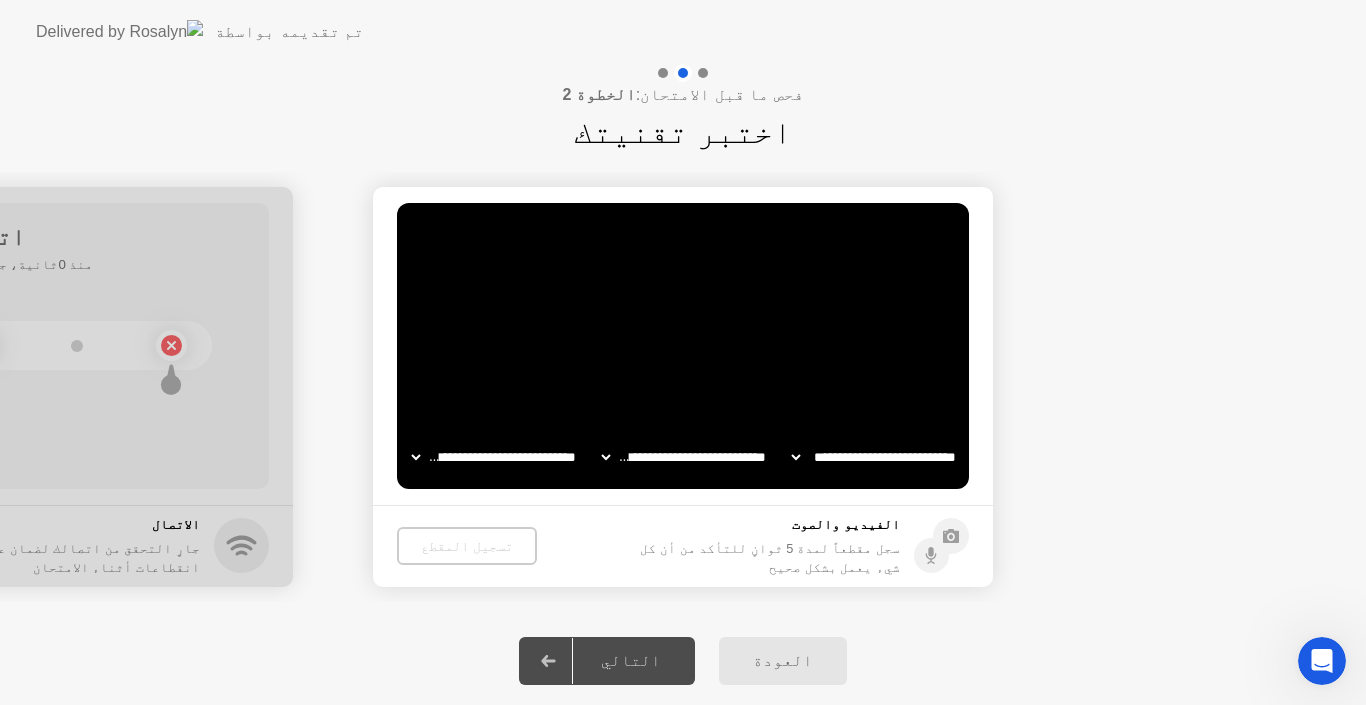 click on "التالي" 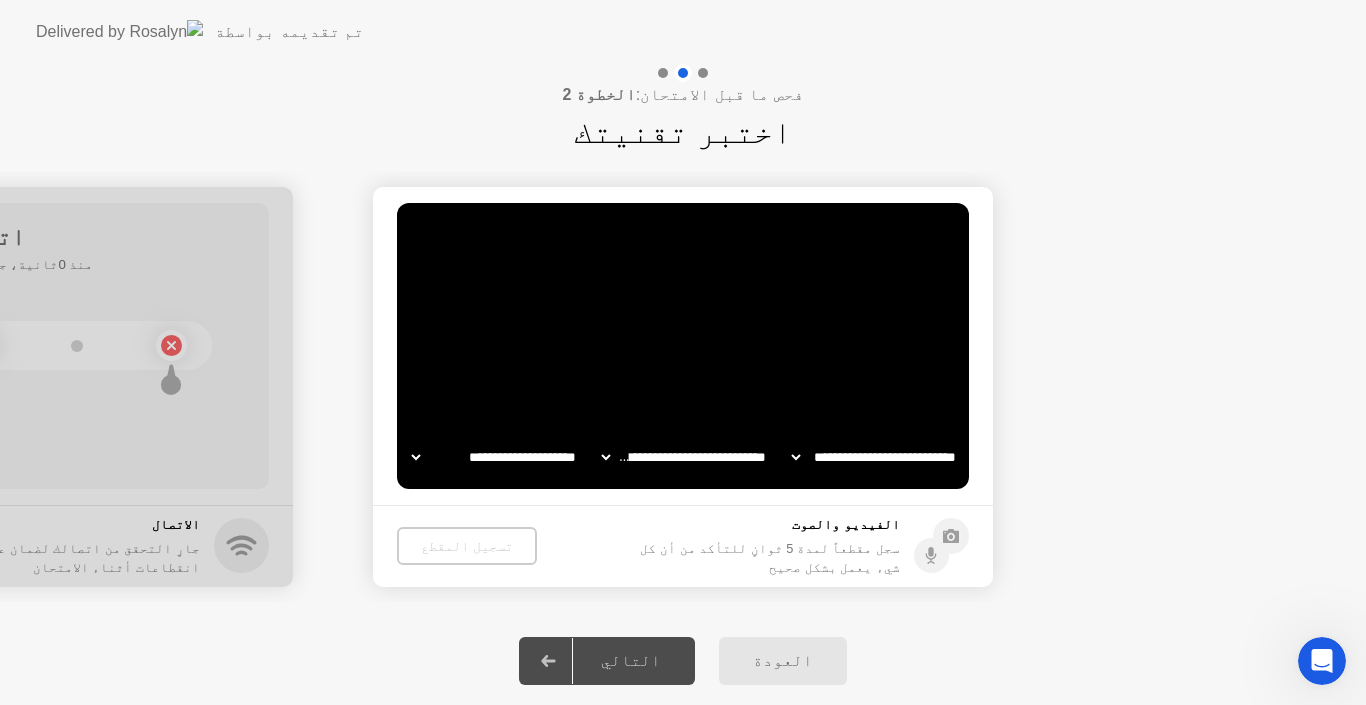 click on "**********" 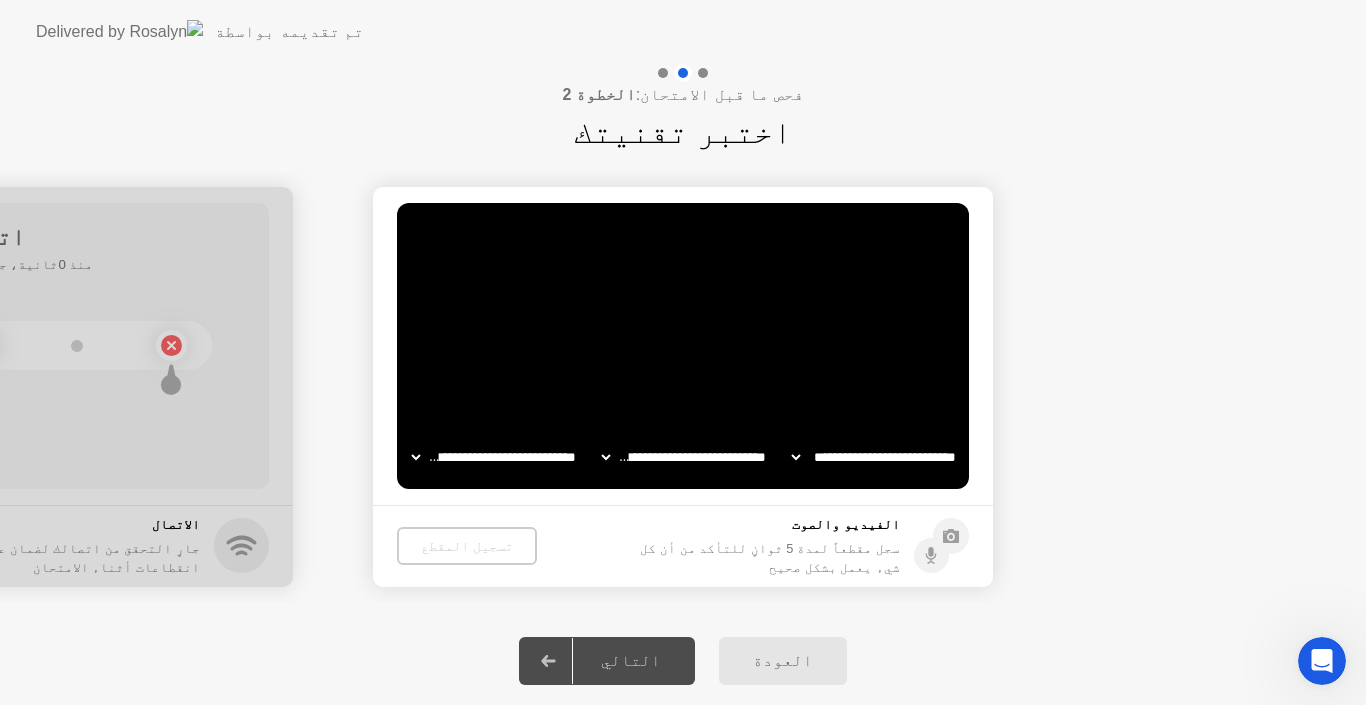 click on "**********" 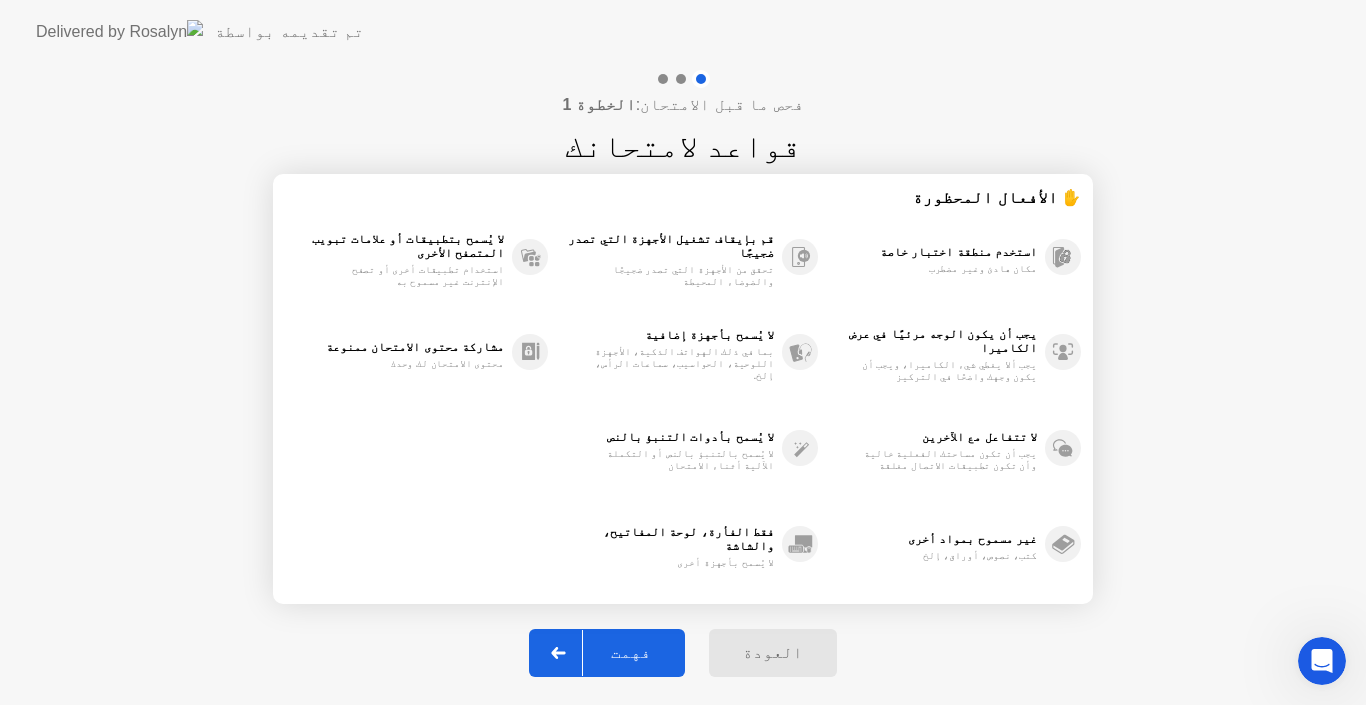 click on "فهمت" 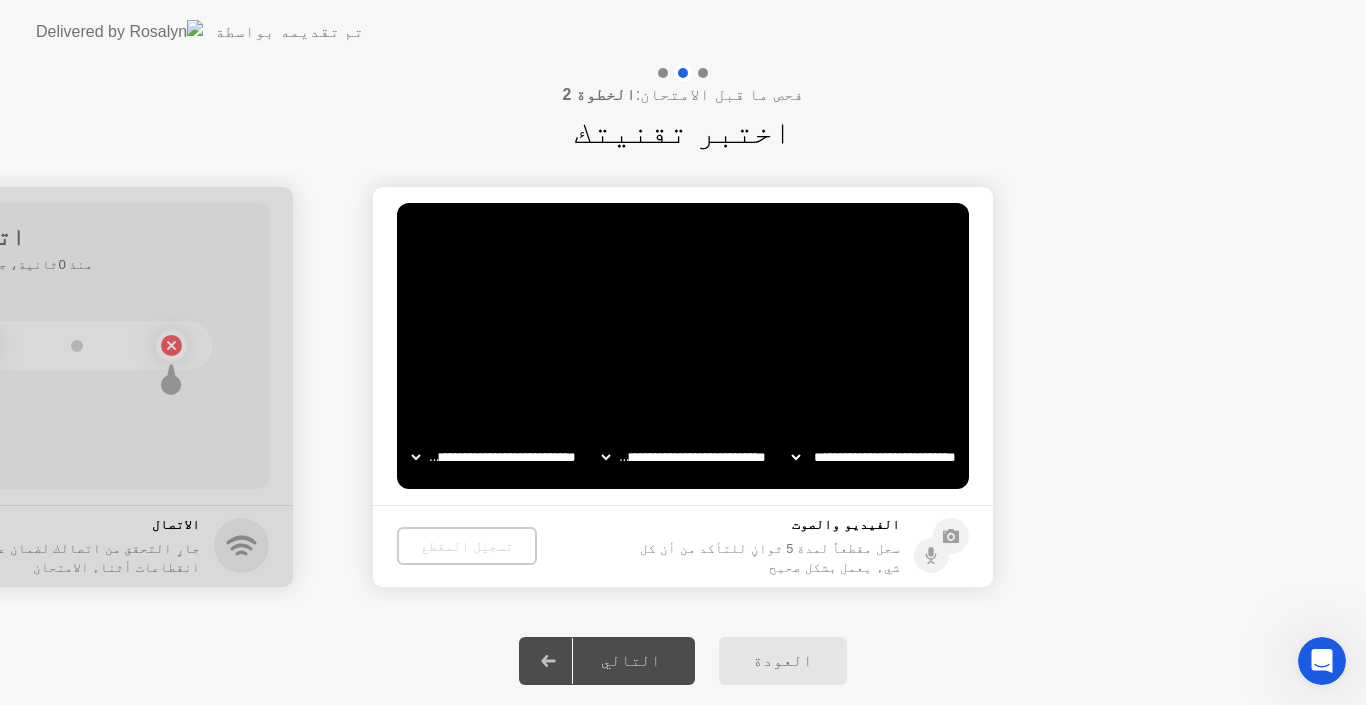 click on "**********" 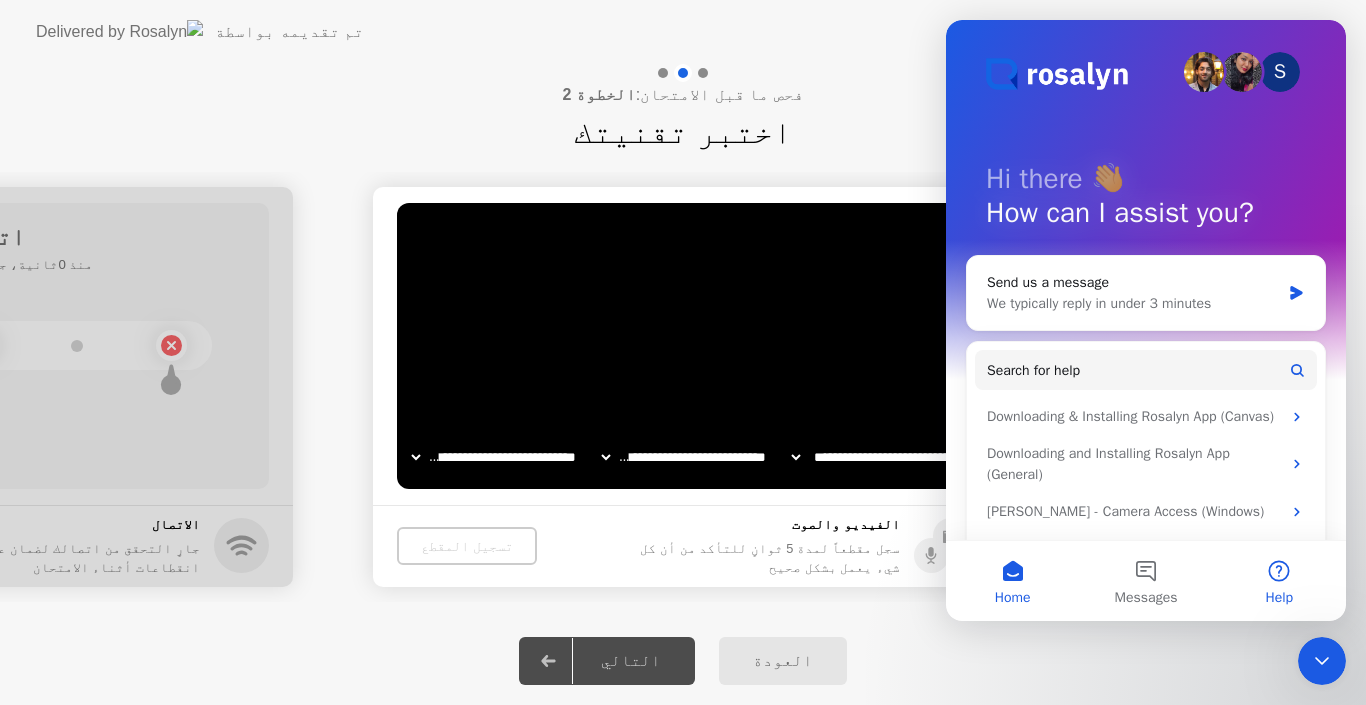 click on "Help" at bounding box center (1279, 581) 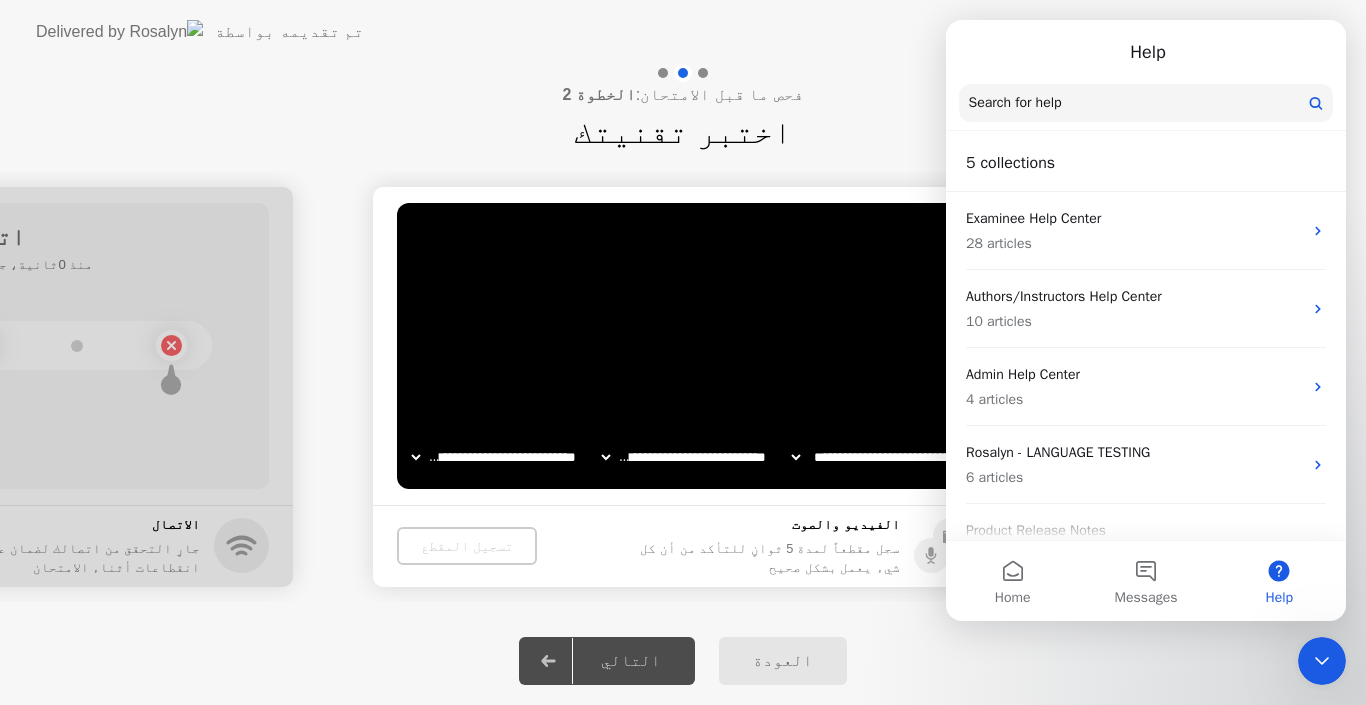 click on "Search for help" at bounding box center (1146, 103) 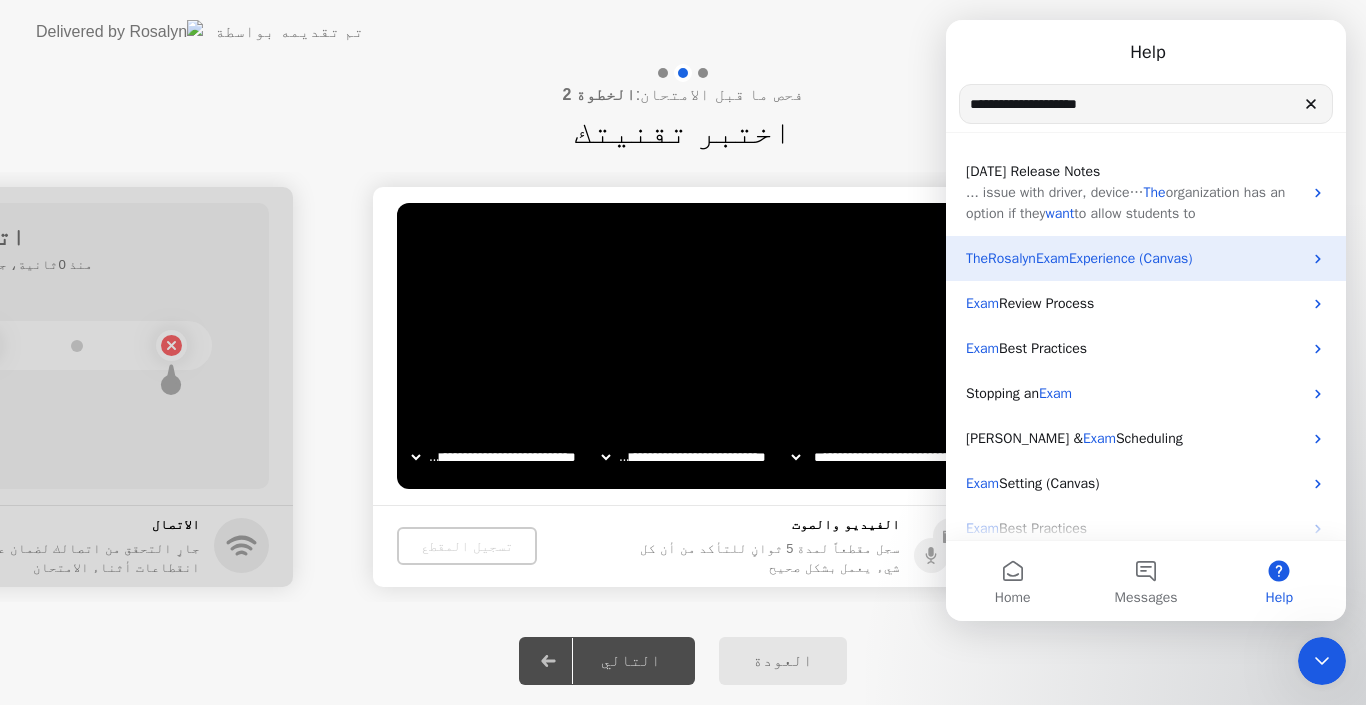 type on "**********" 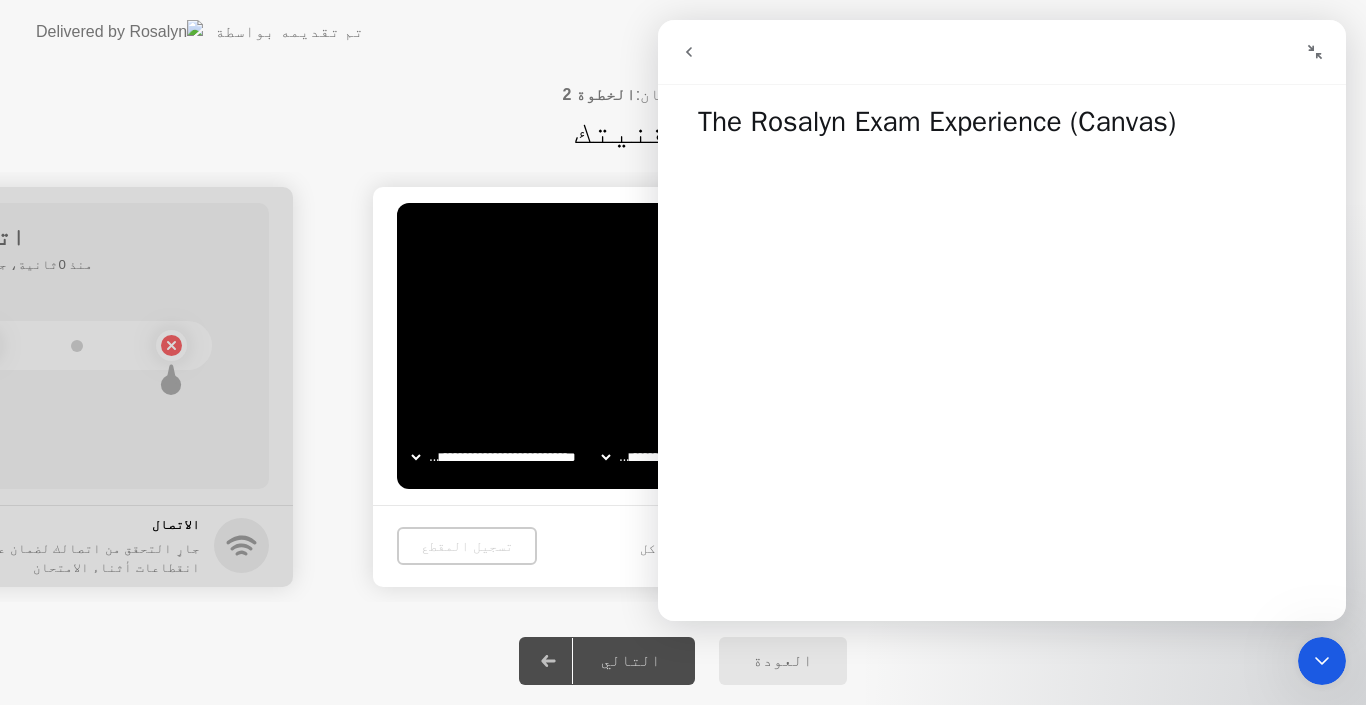 click 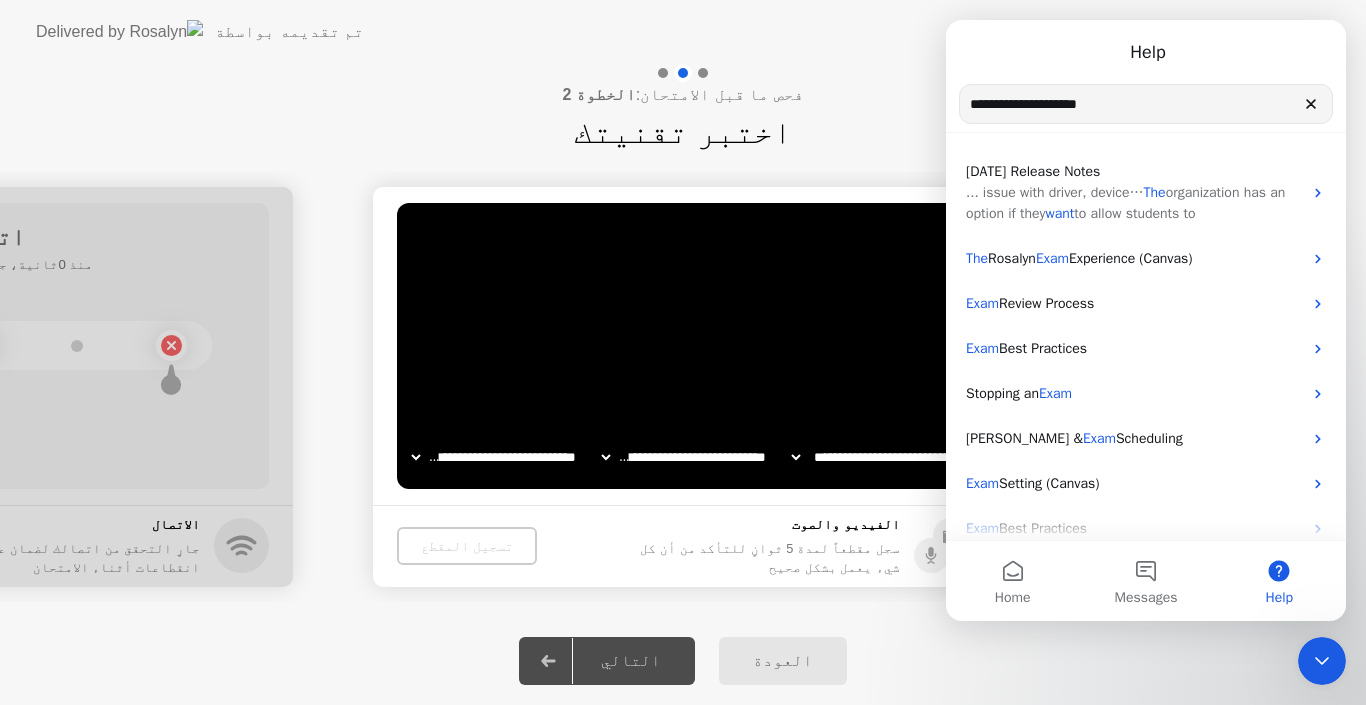 click 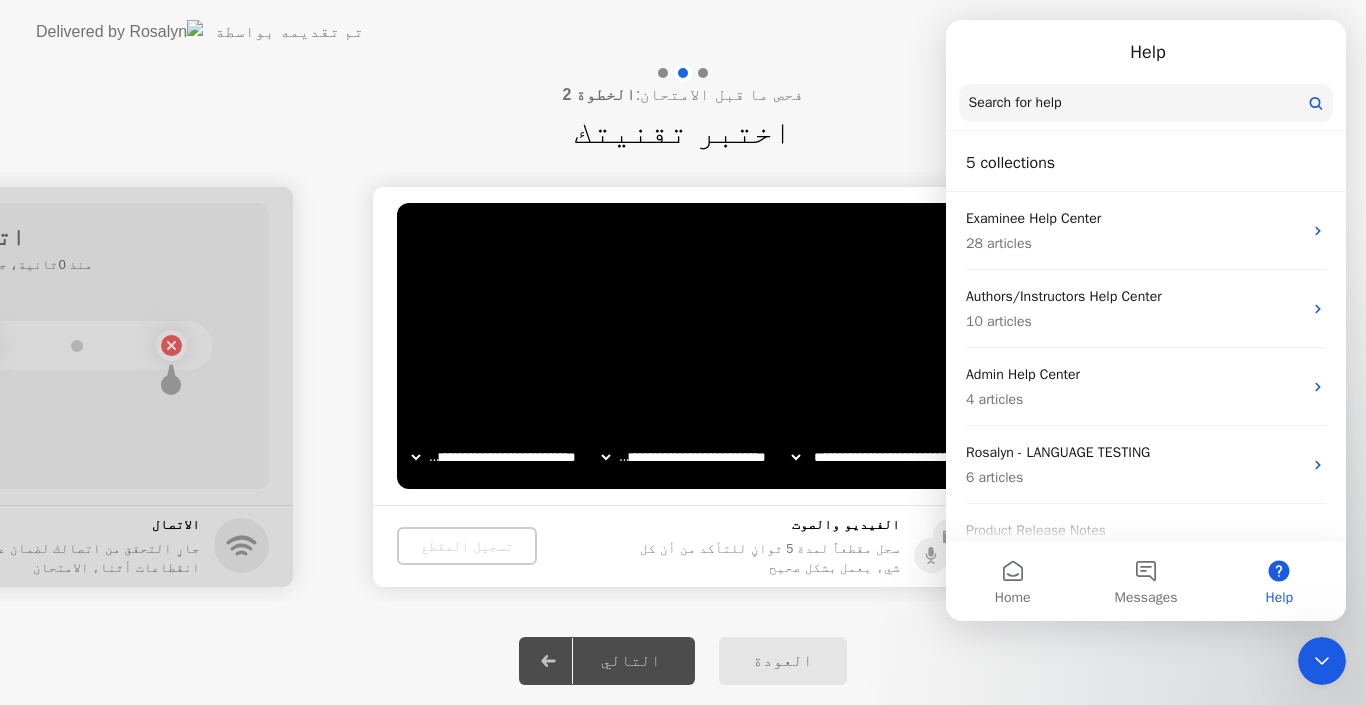 click at bounding box center [1322, 661] 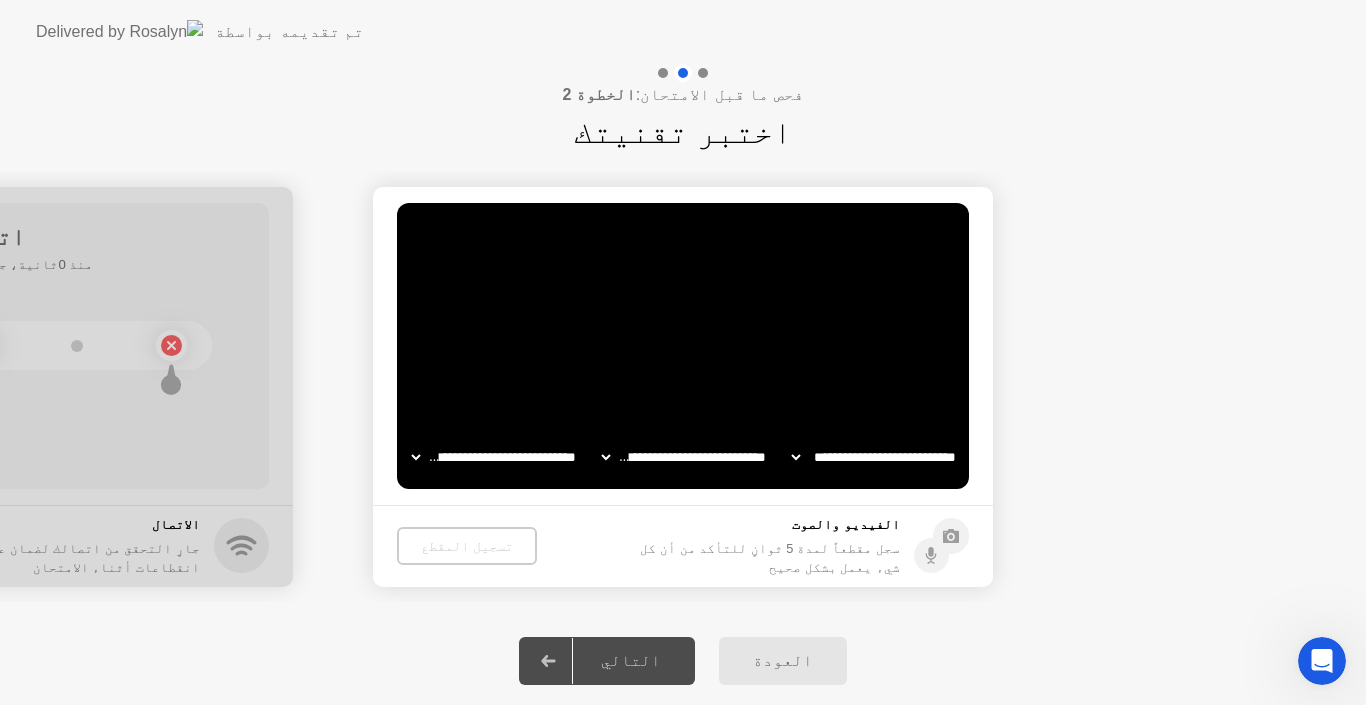 click 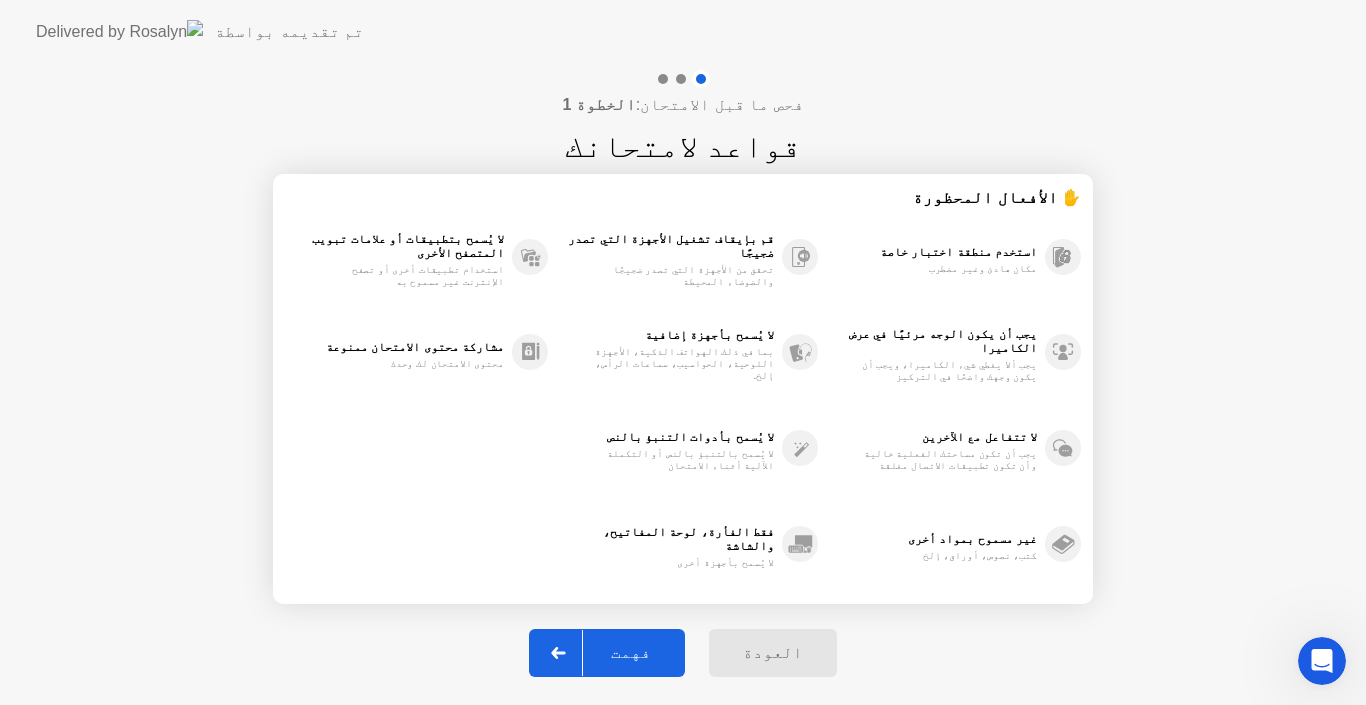 click on "فهمت" 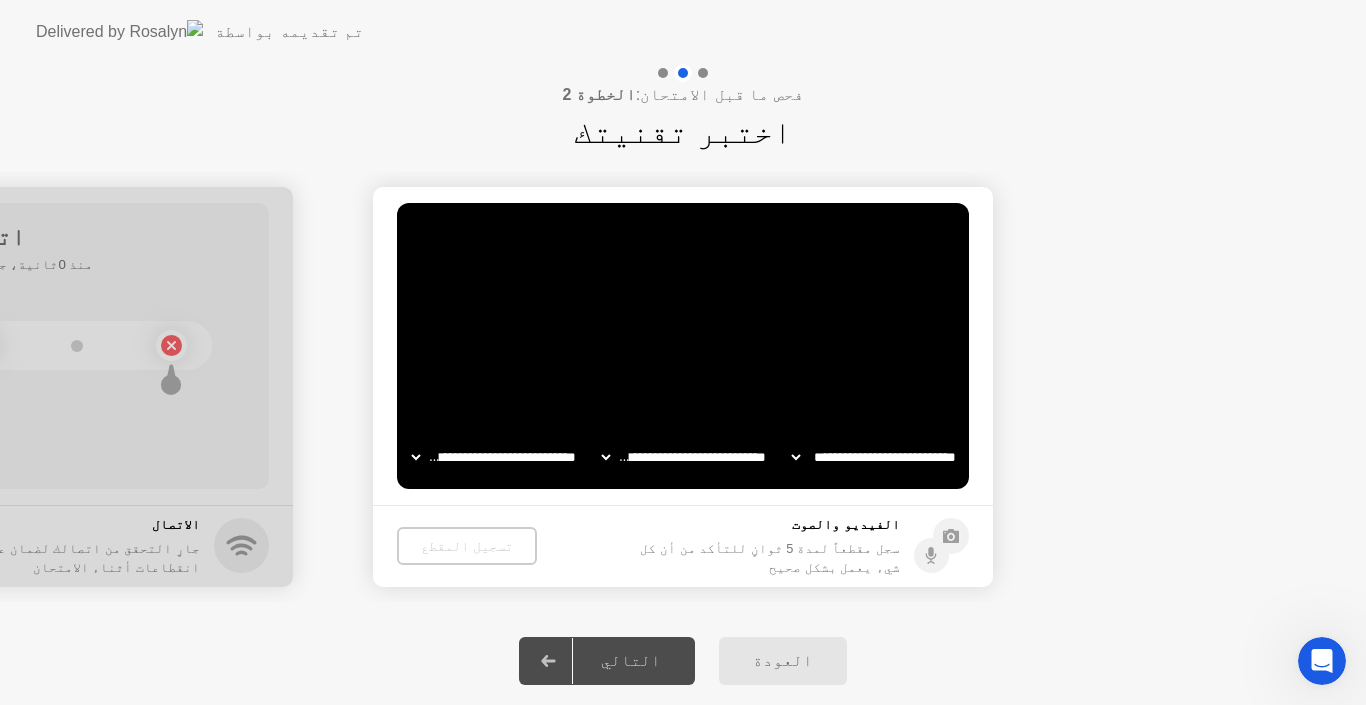 click on "**********" 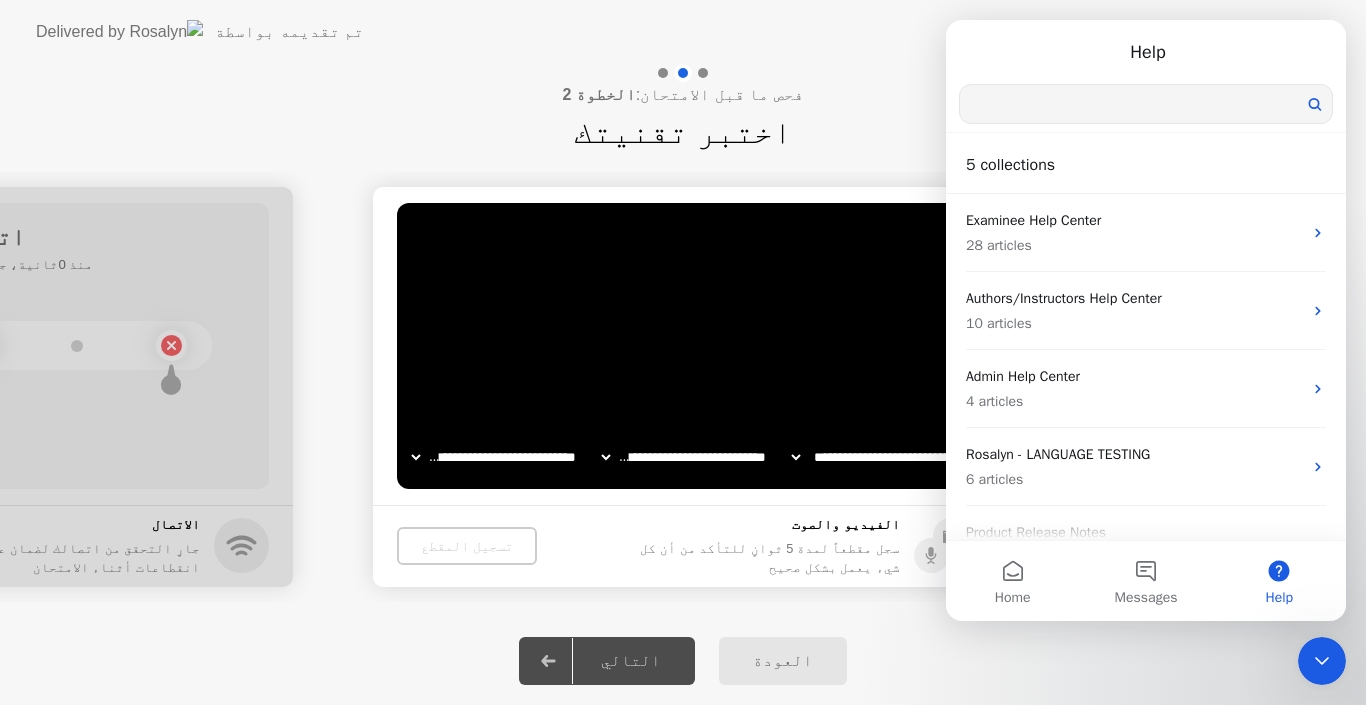 click at bounding box center (1146, 104) 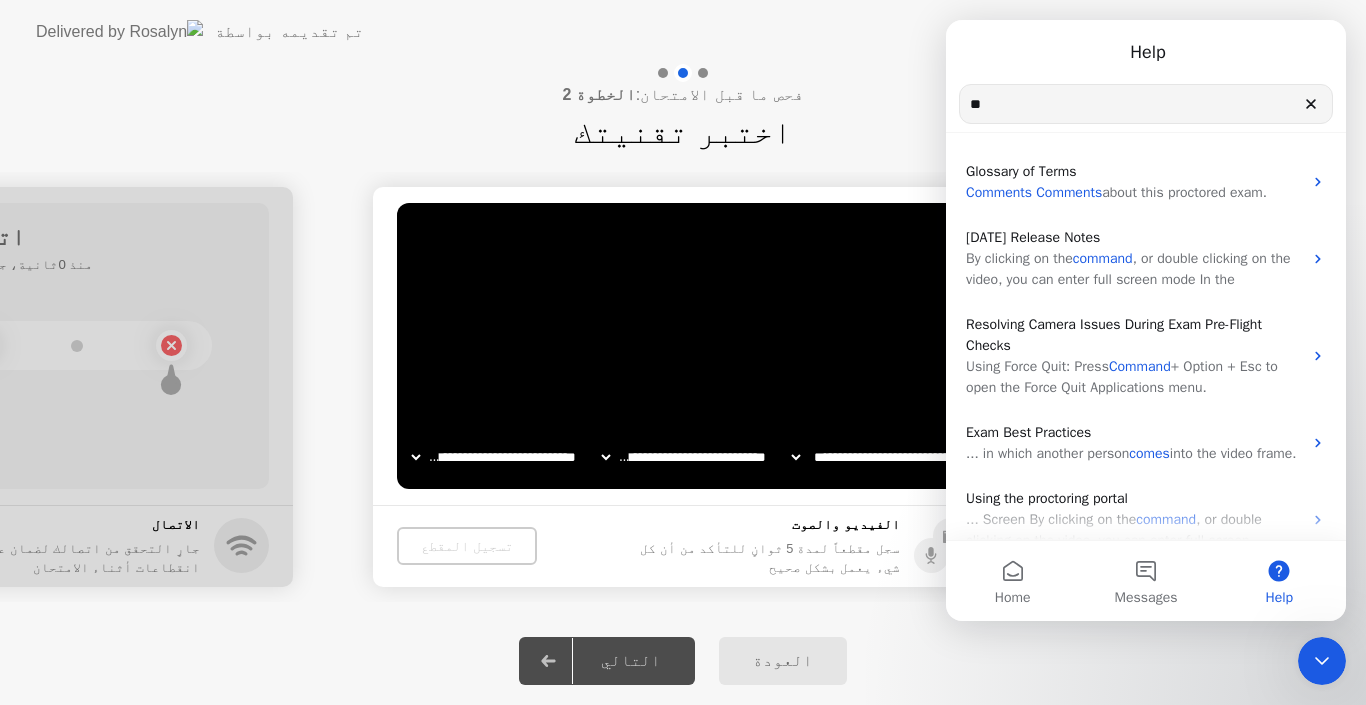 type on "*" 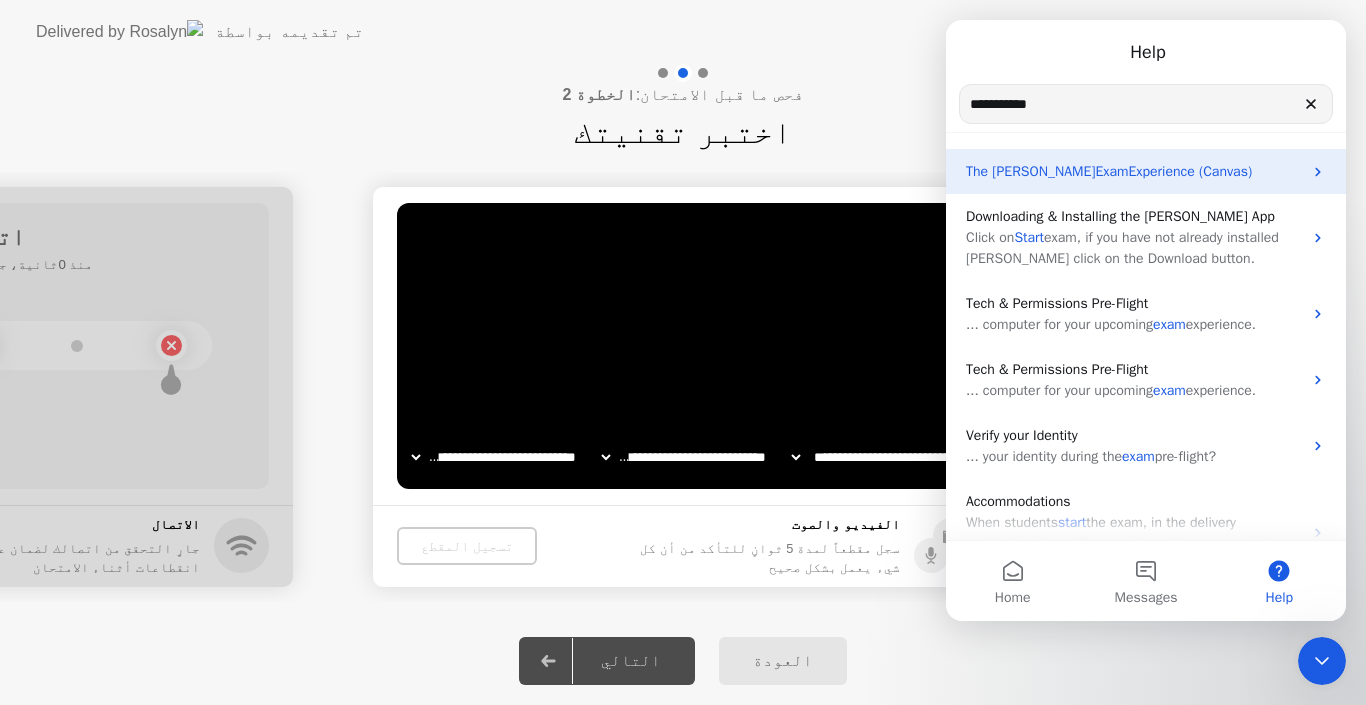 type on "**********" 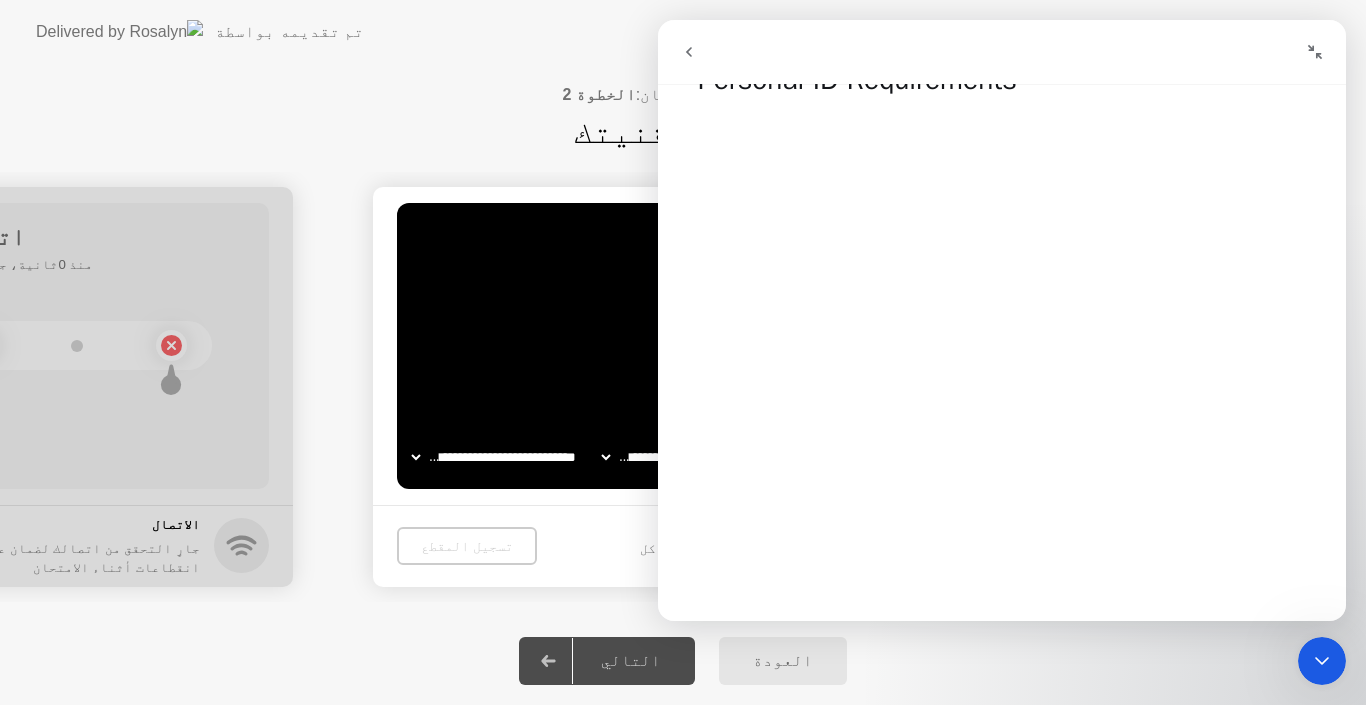 scroll, scrollTop: 0, scrollLeft: 0, axis: both 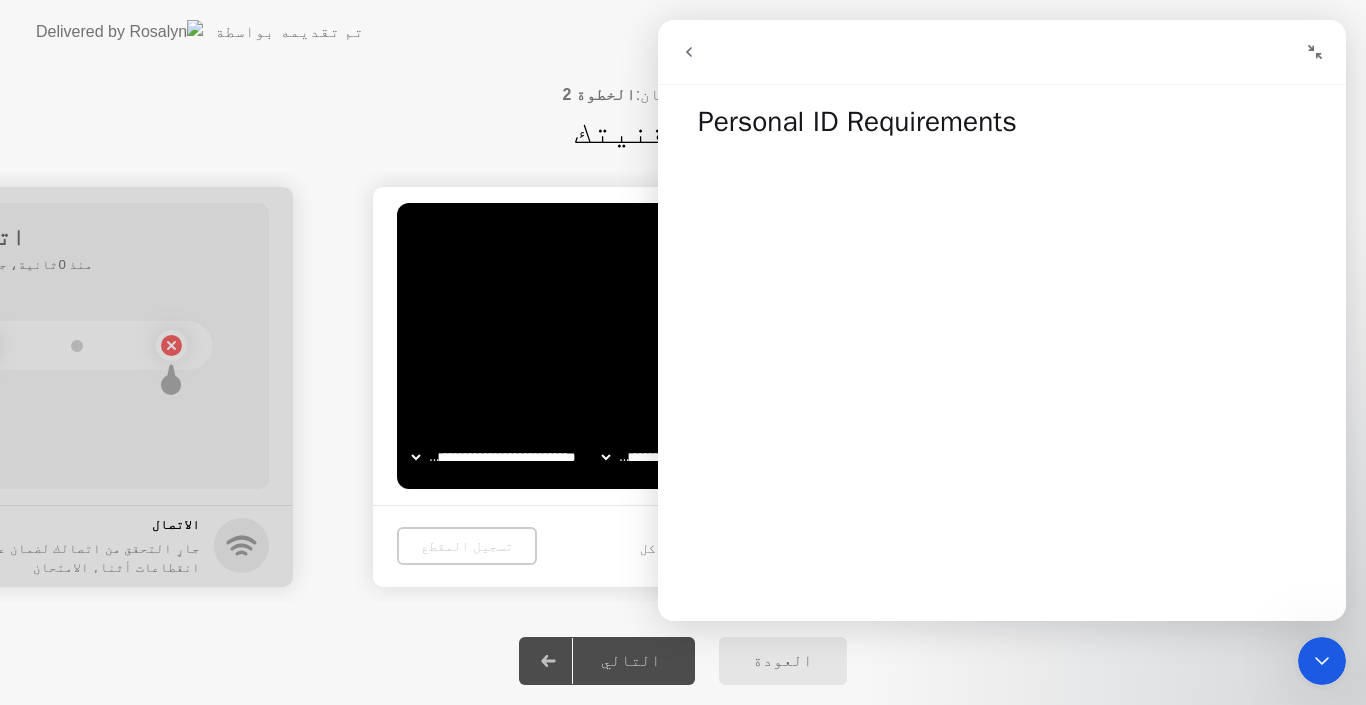click 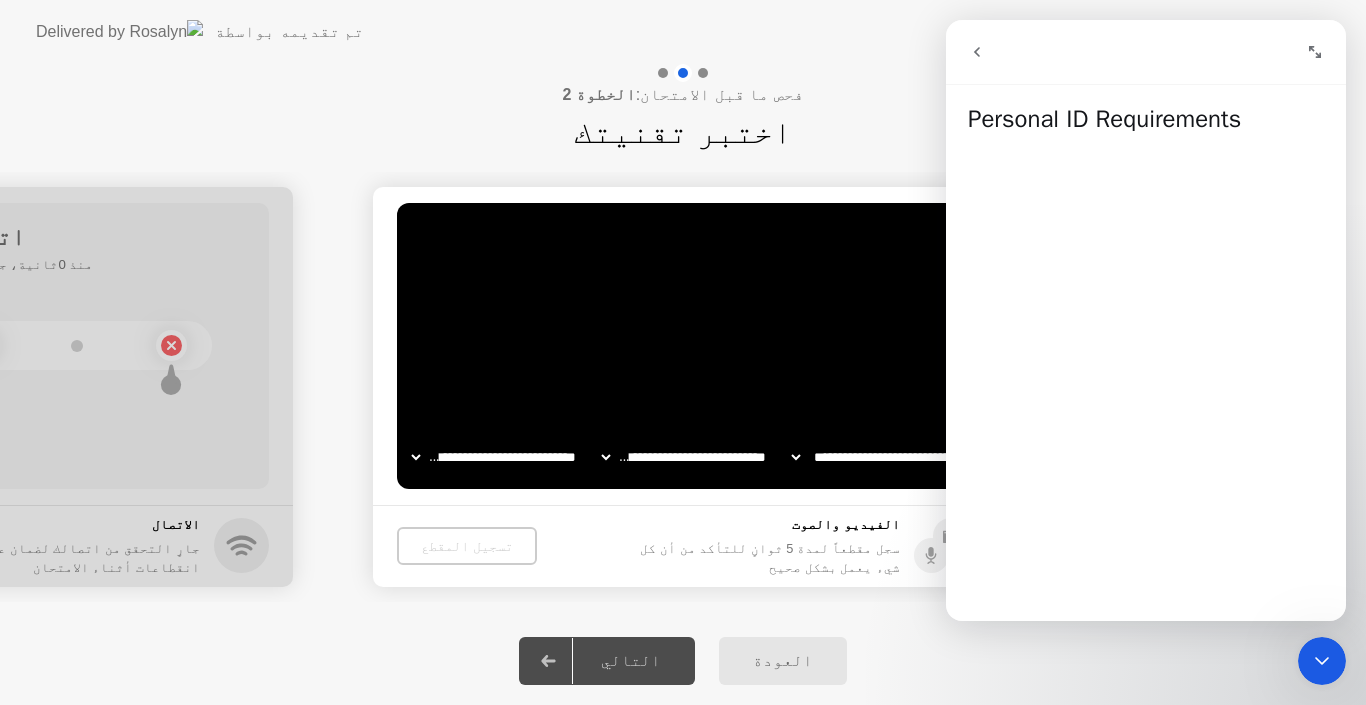 click at bounding box center (977, 52) 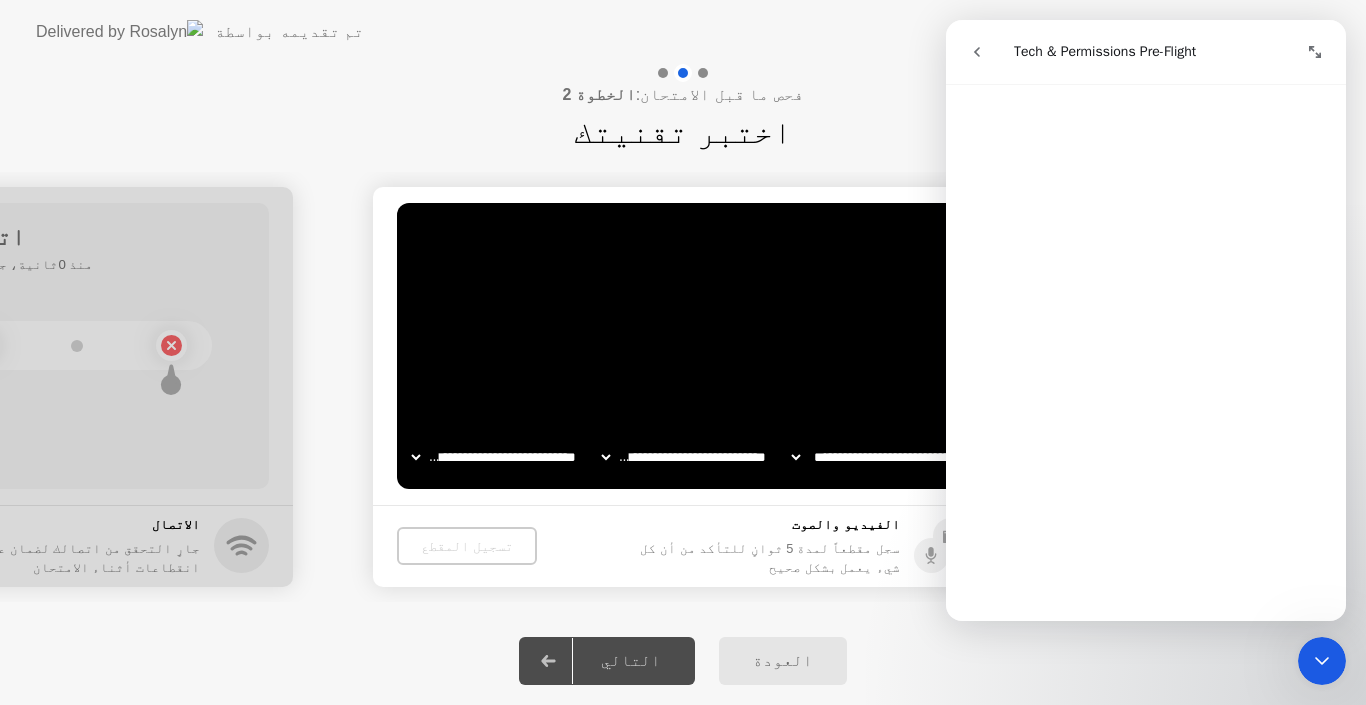 scroll, scrollTop: 1429, scrollLeft: 0, axis: vertical 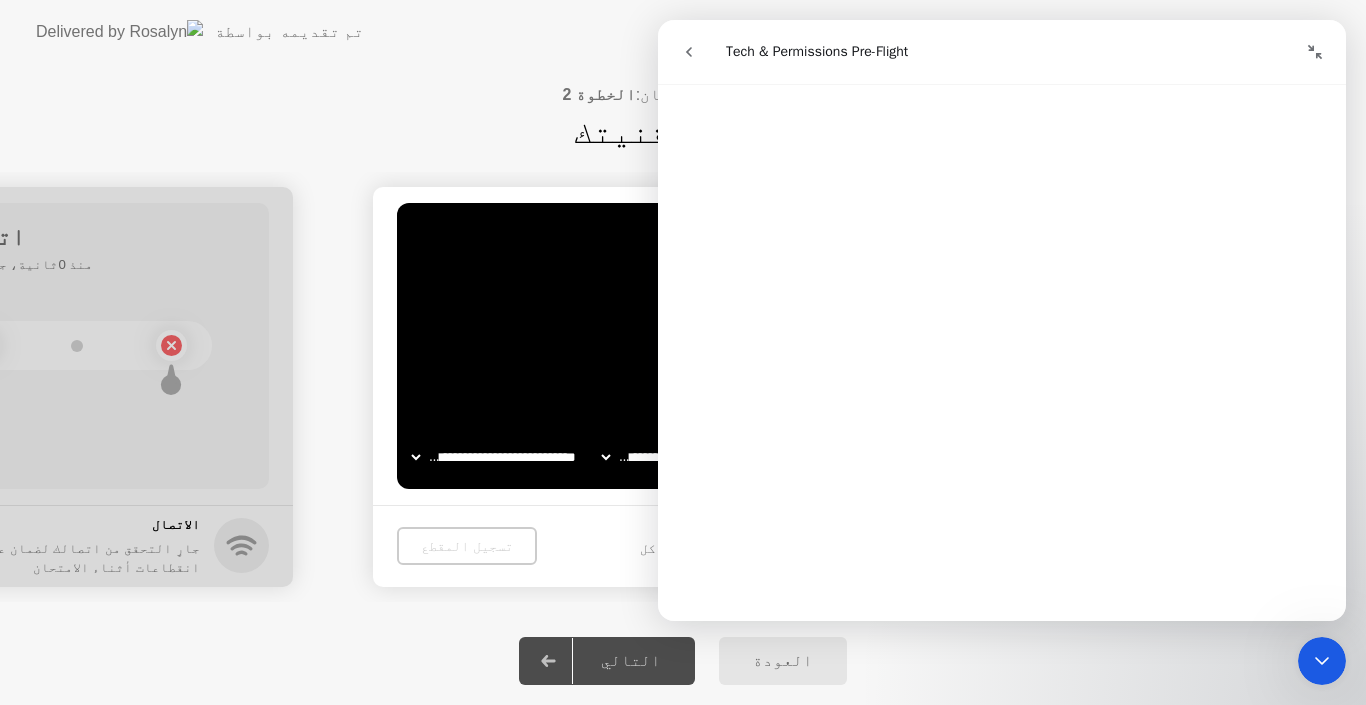 click 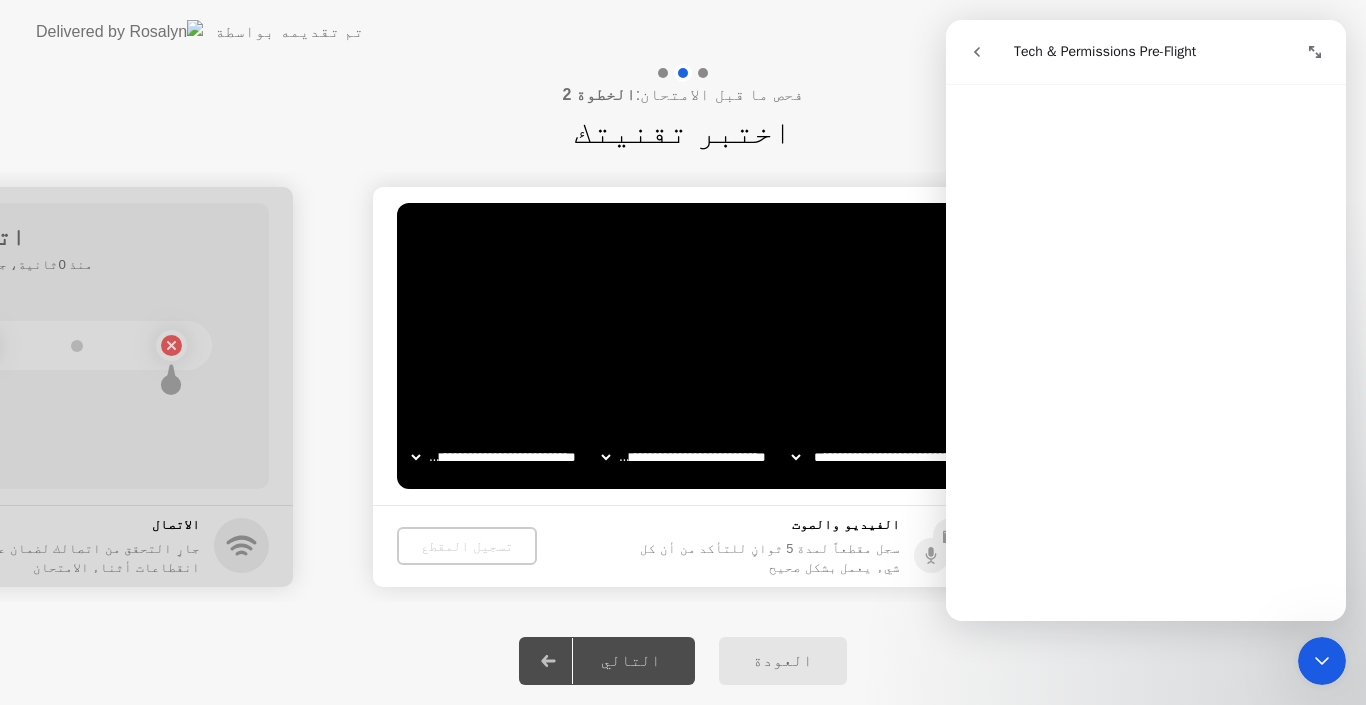 scroll, scrollTop: 2161, scrollLeft: 0, axis: vertical 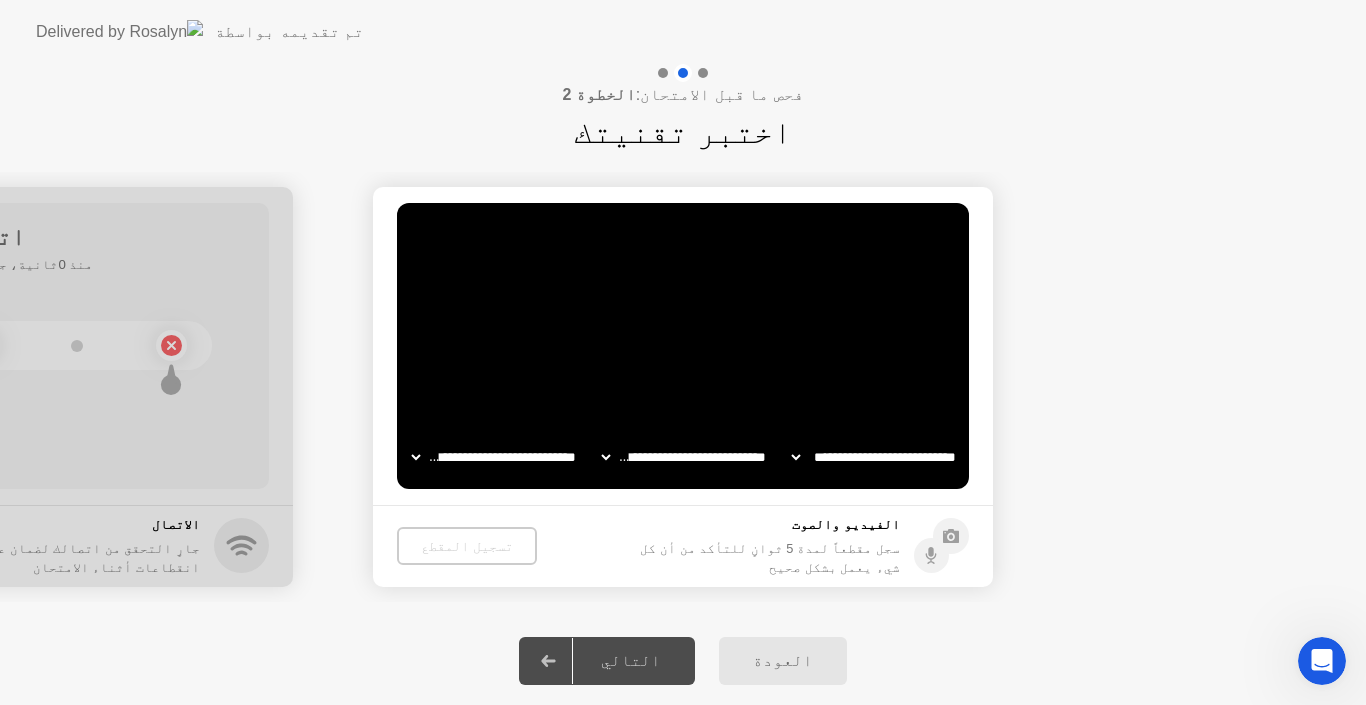 click 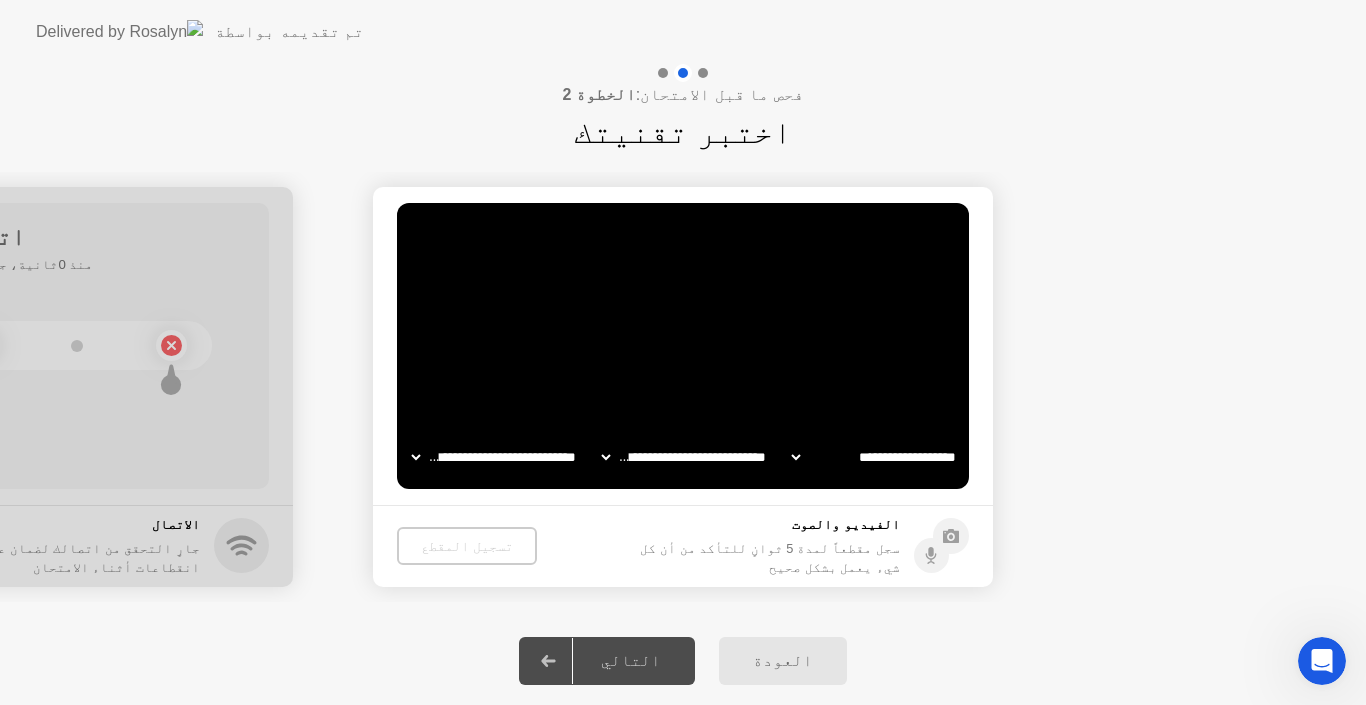 click on "**********" 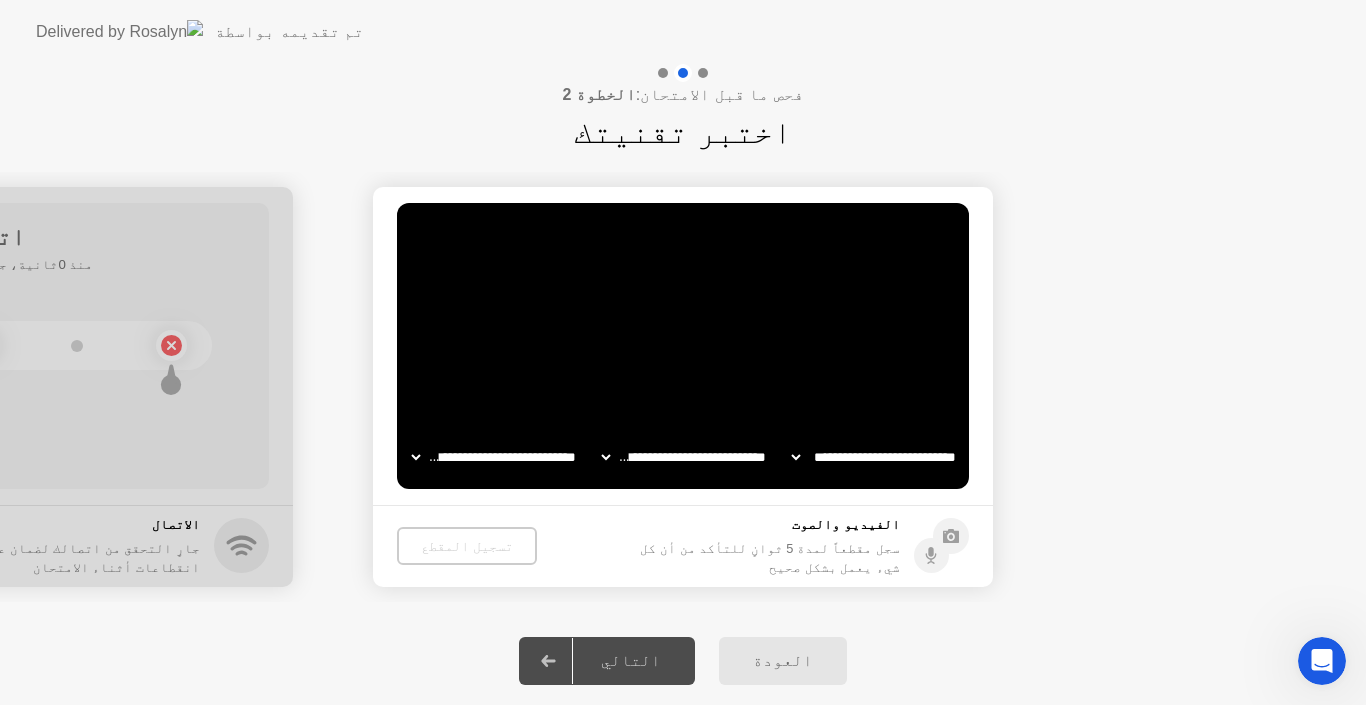 click on "**********" 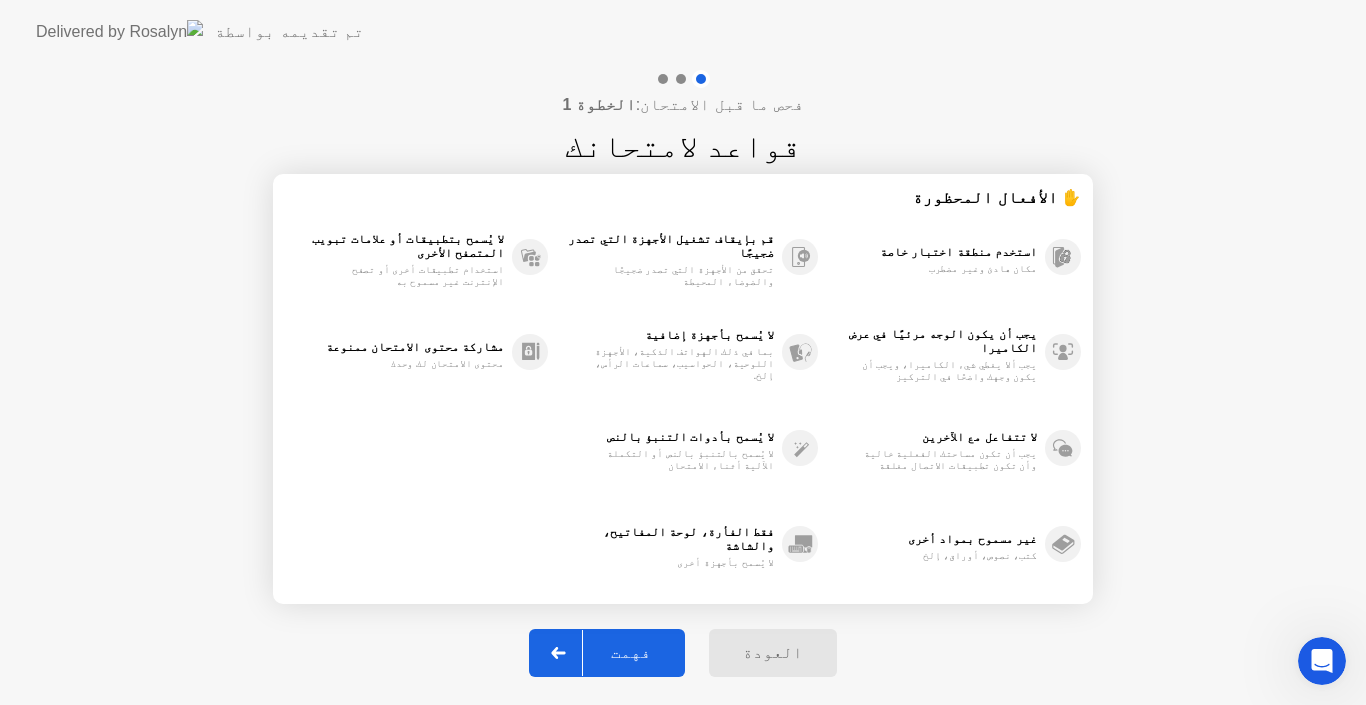 click on "فهمت" 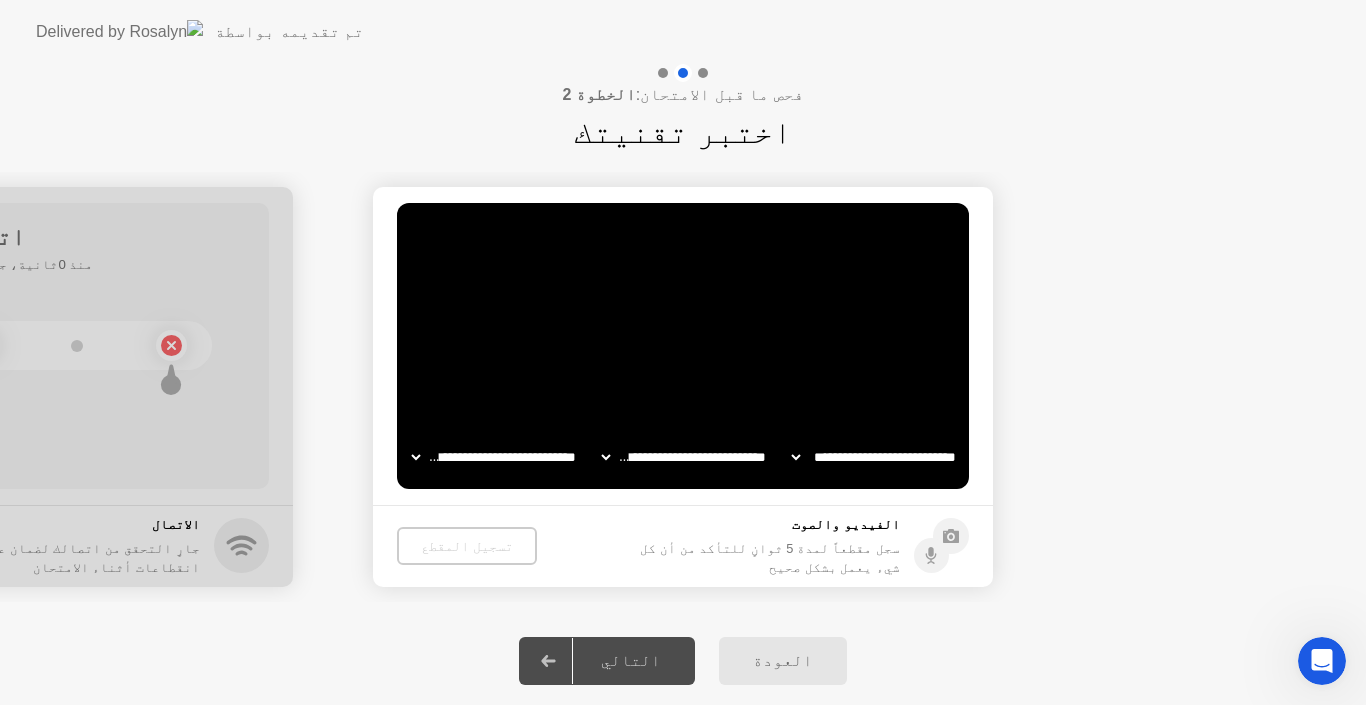 click on "**********" 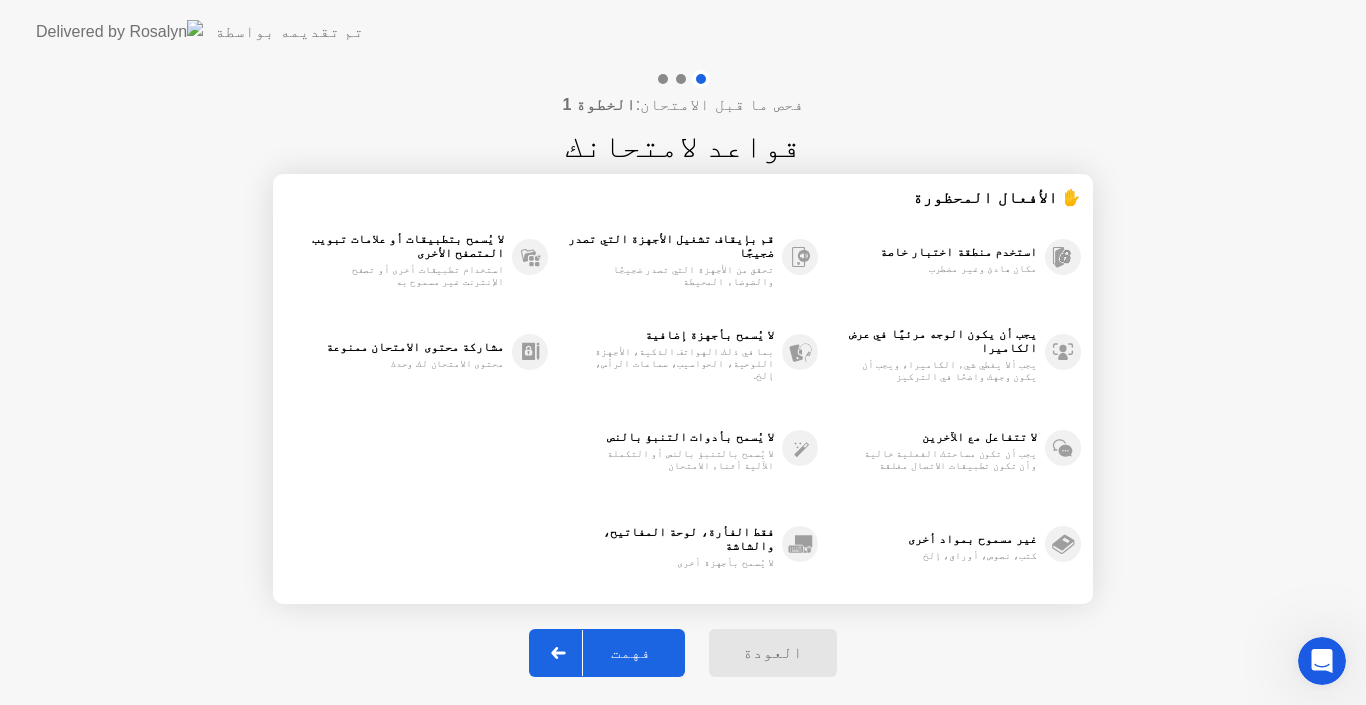 click on "فهمت" 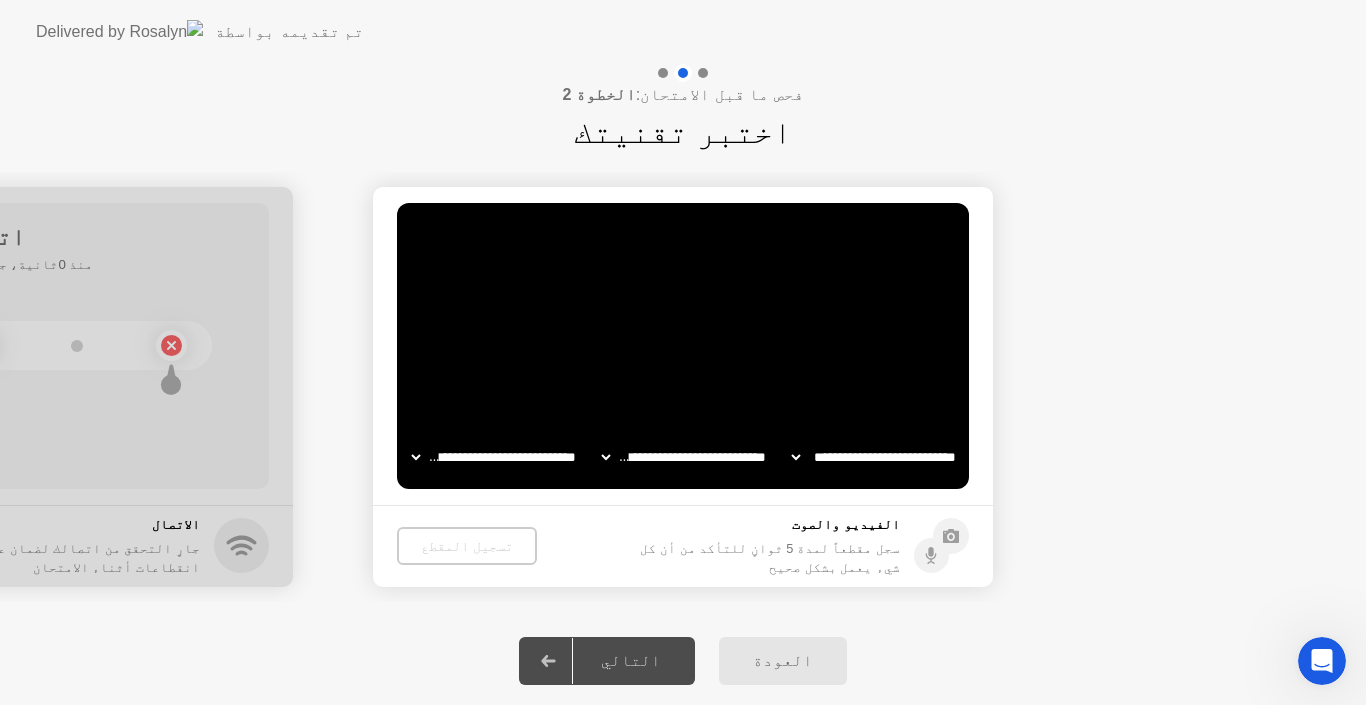 drag, startPoint x: 229, startPoint y: 448, endPoint x: 513, endPoint y: 498, distance: 288.36783 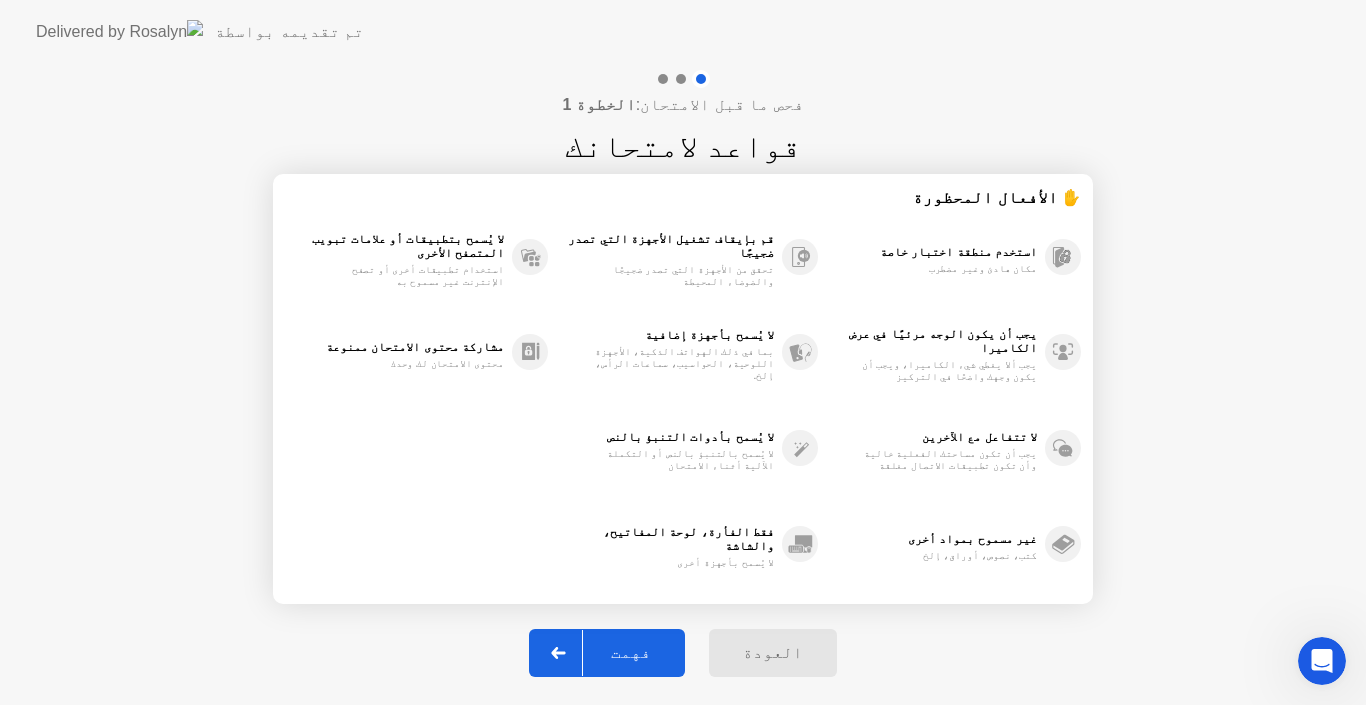 click on "العودة" 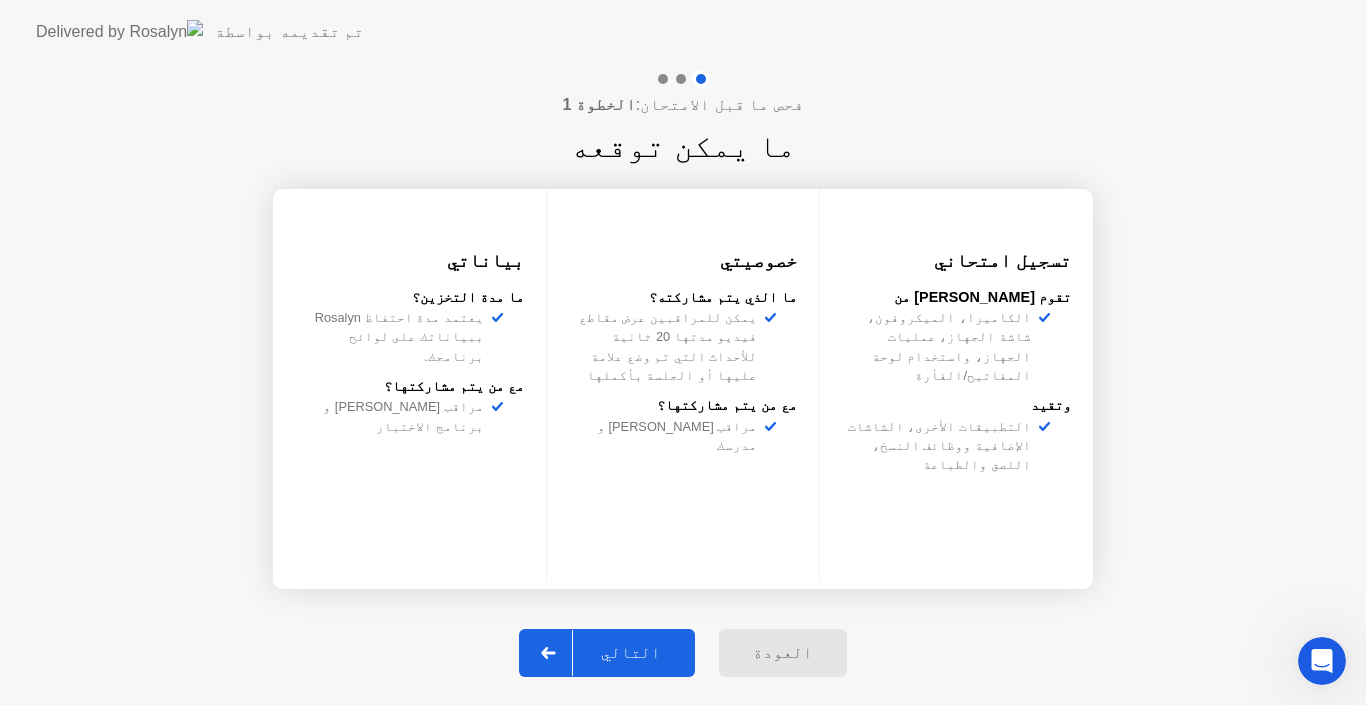 click on "التالي" 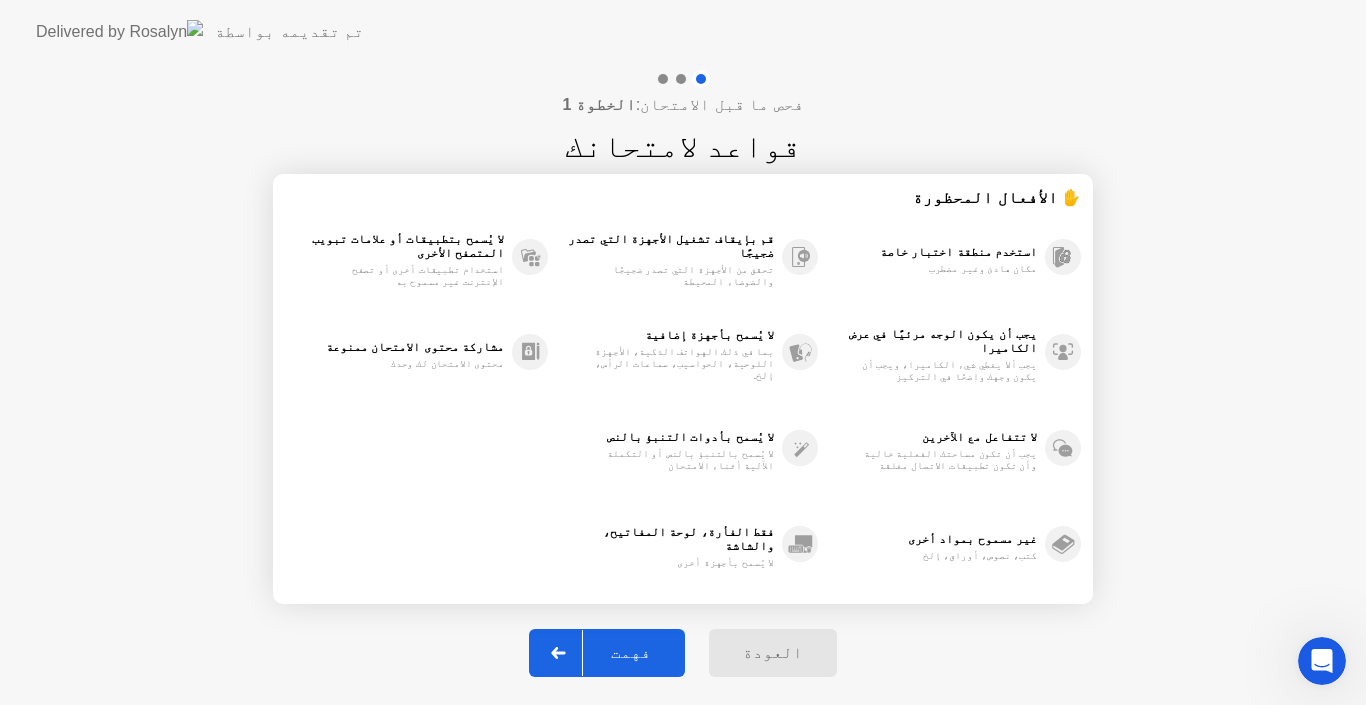 click on "فهمت" 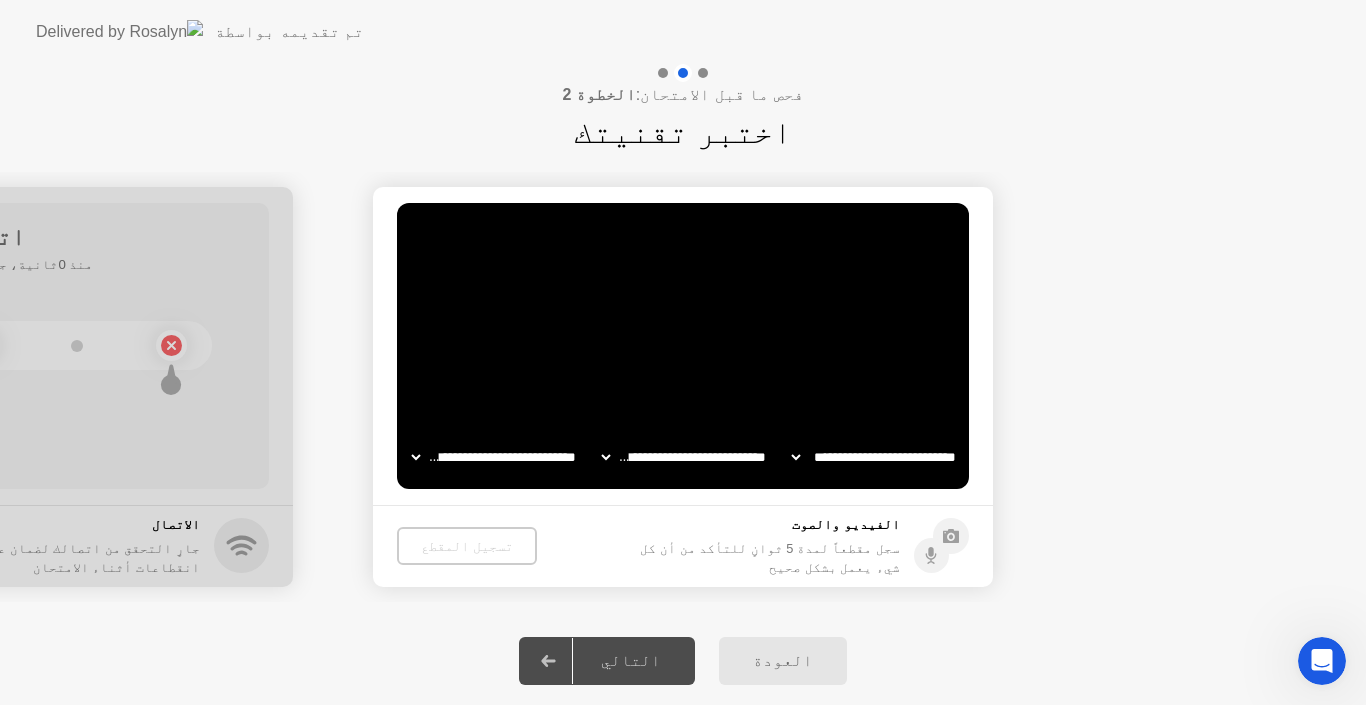 click on "التالي" 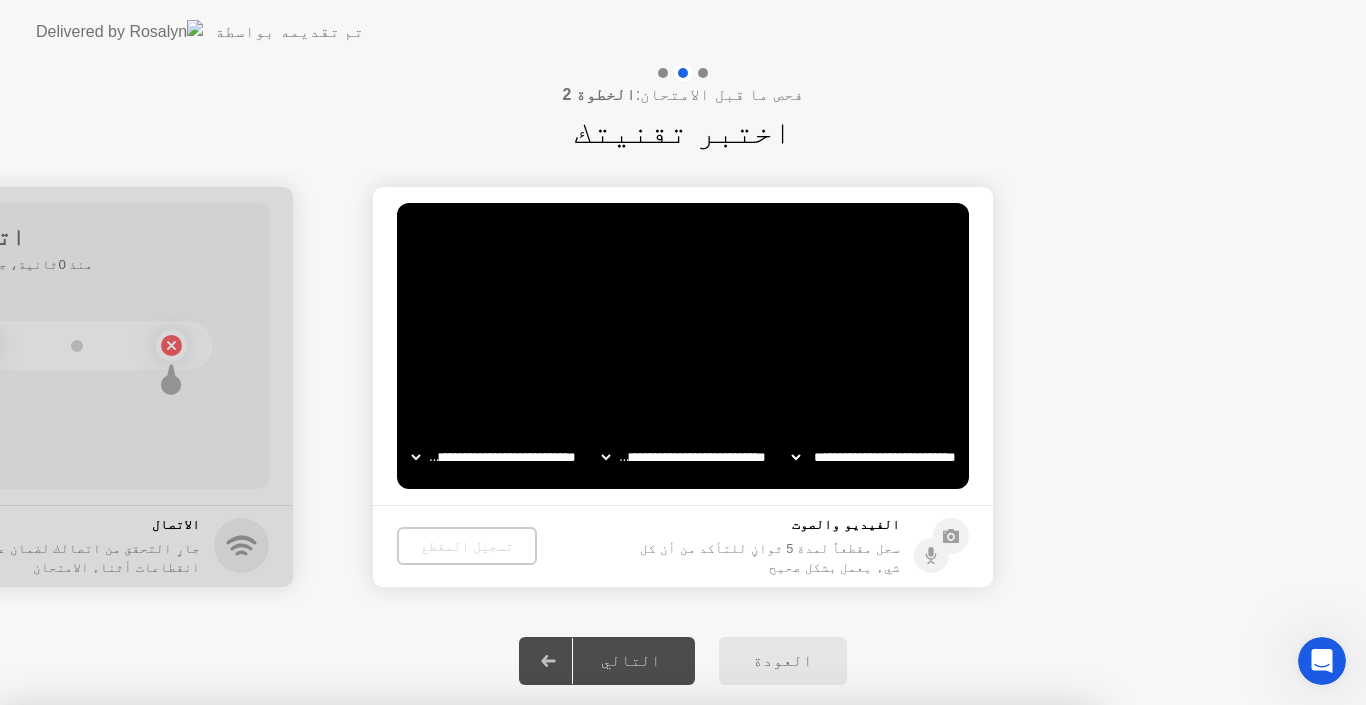 click on "إغلاق التطبيق" at bounding box center [658, 930] 